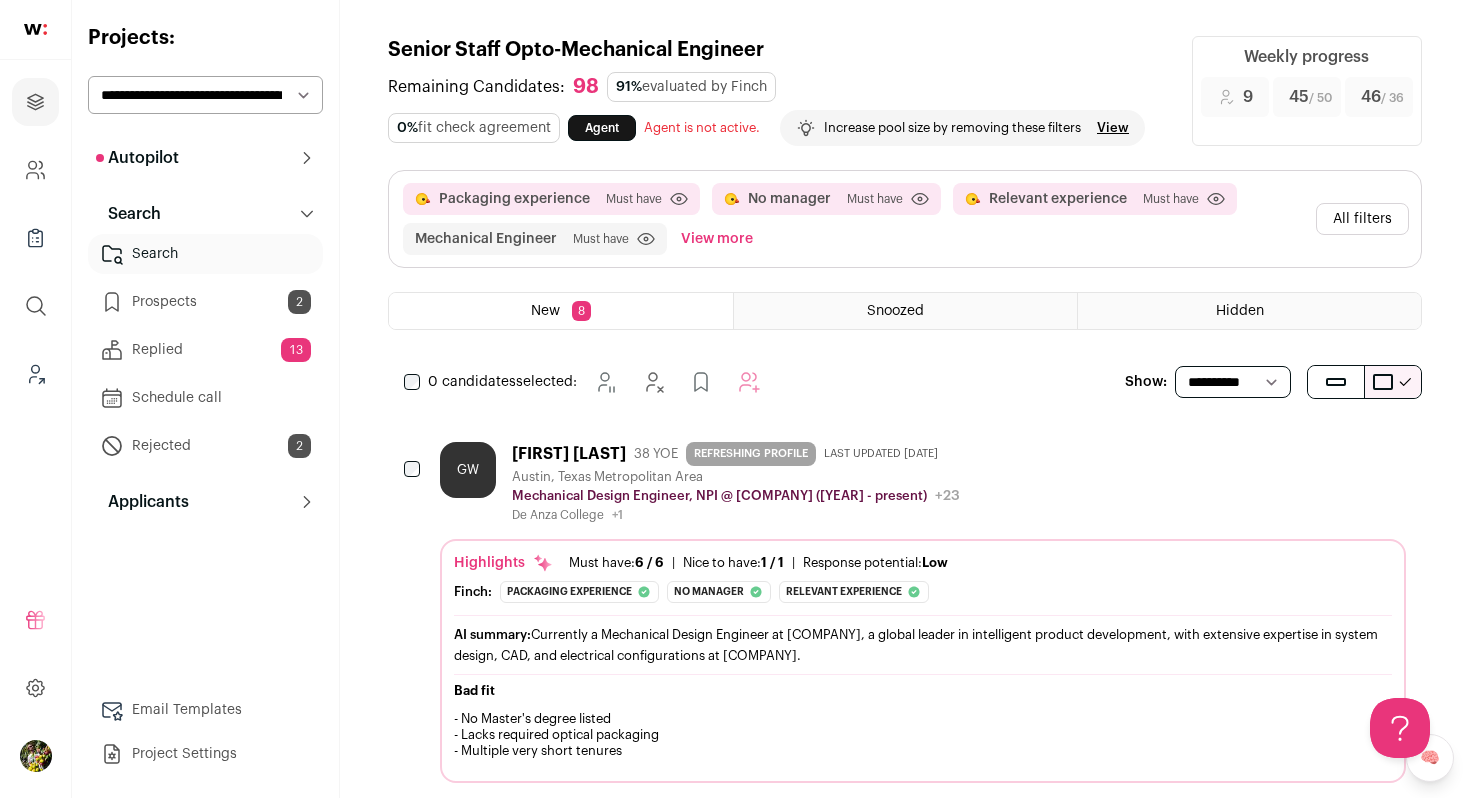 scroll, scrollTop: 0, scrollLeft: 0, axis: both 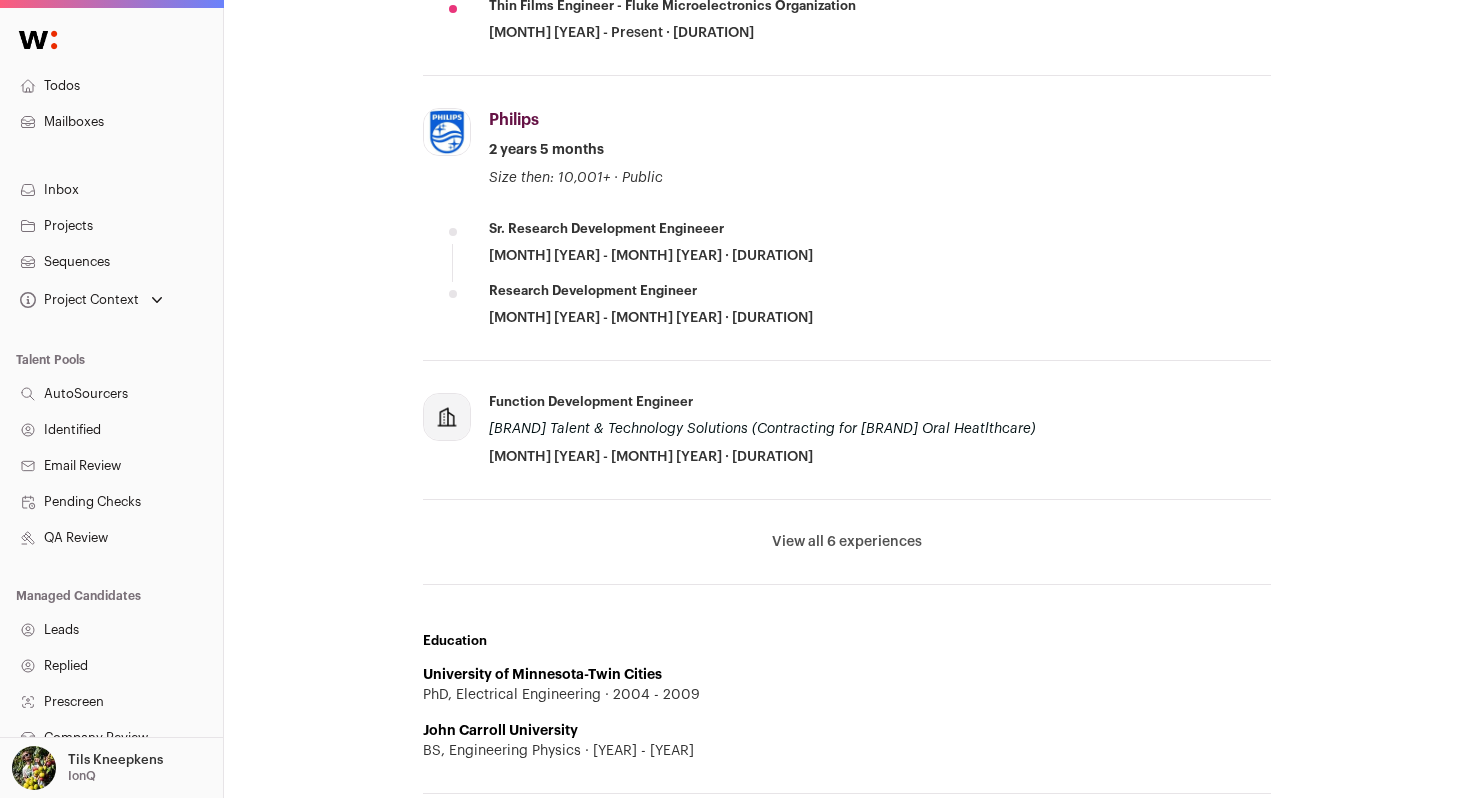 click on "View all 6 experiences" at bounding box center [847, 542] 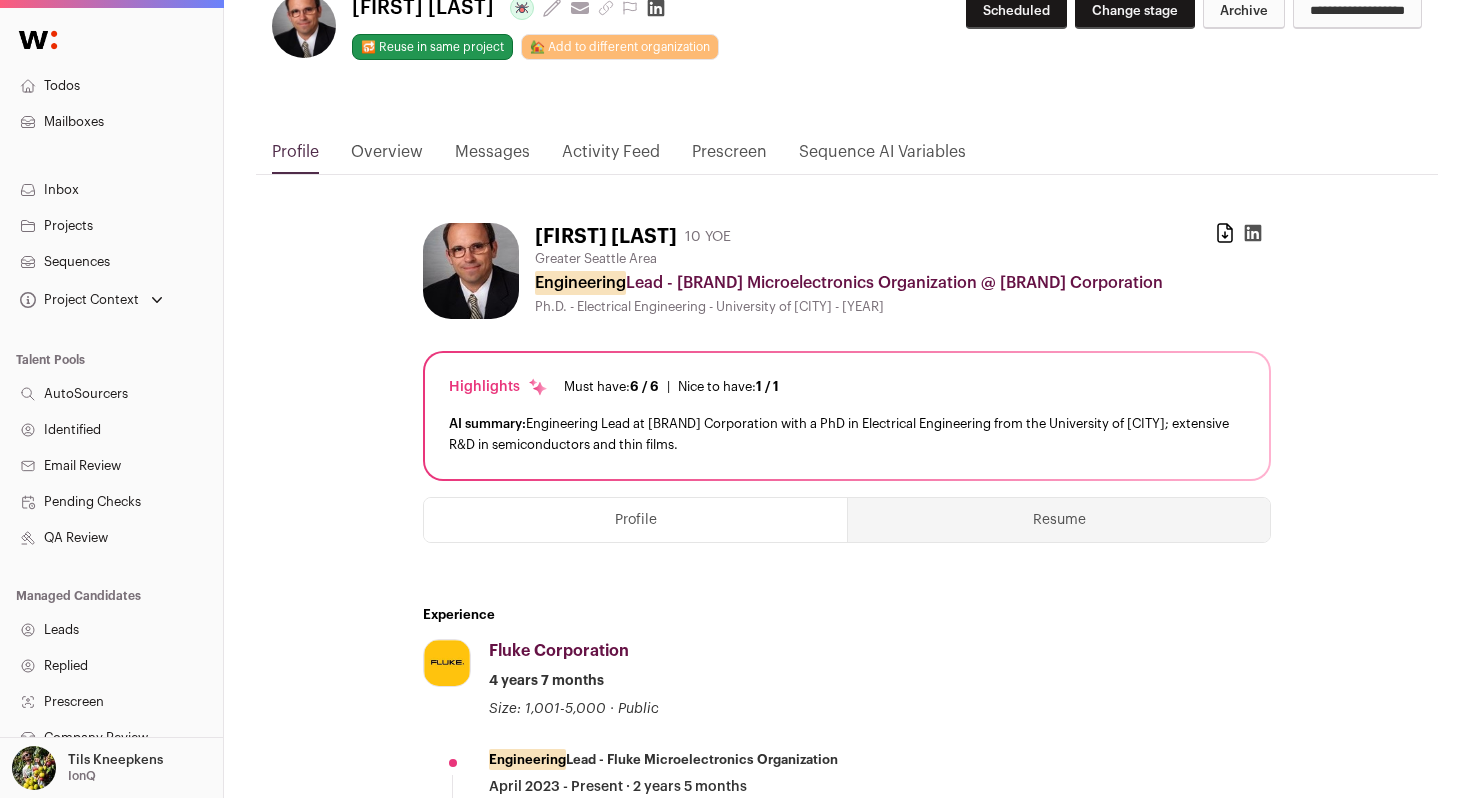 click on "Resume" at bounding box center [1059, 520] 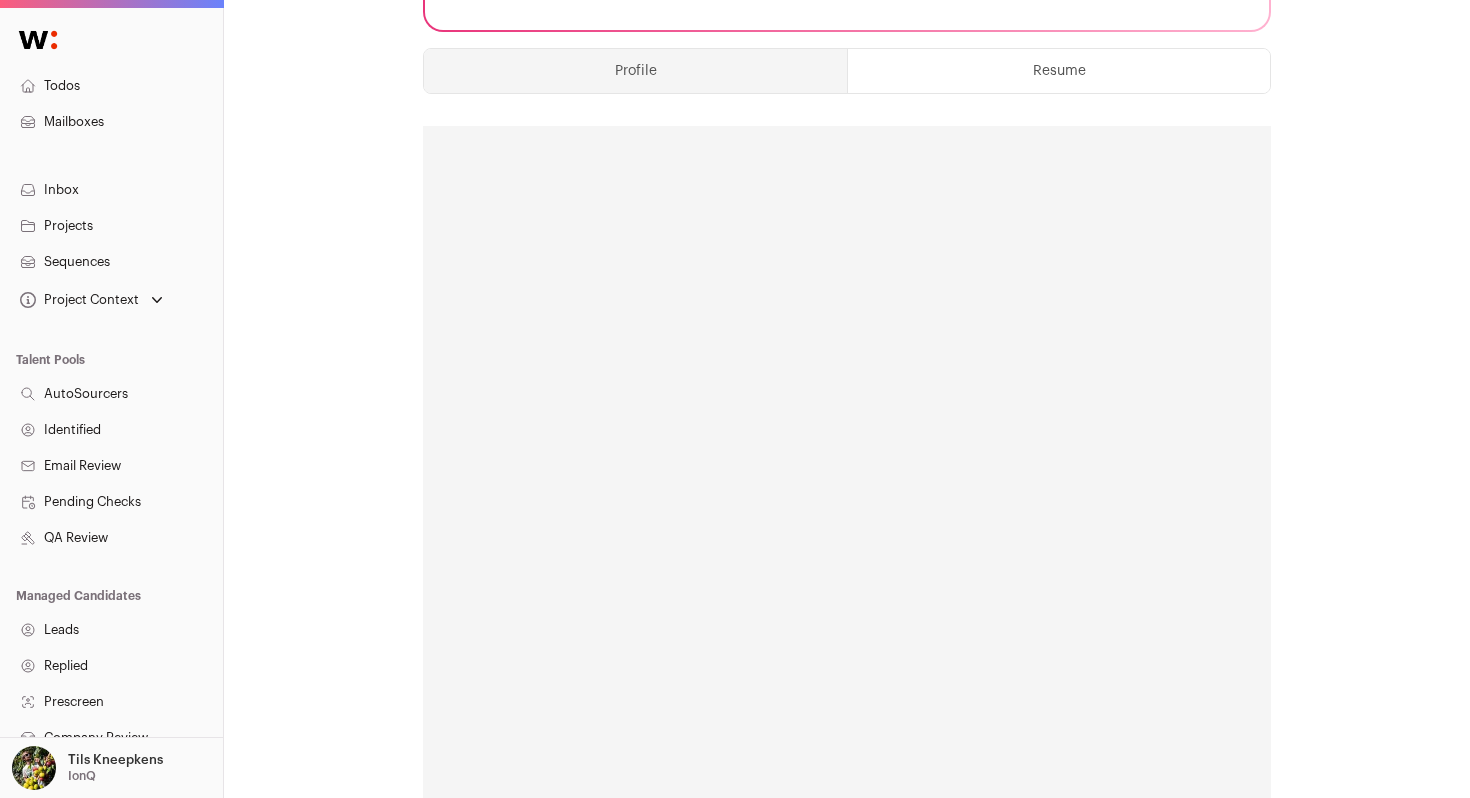scroll, scrollTop: 621, scrollLeft: 0, axis: vertical 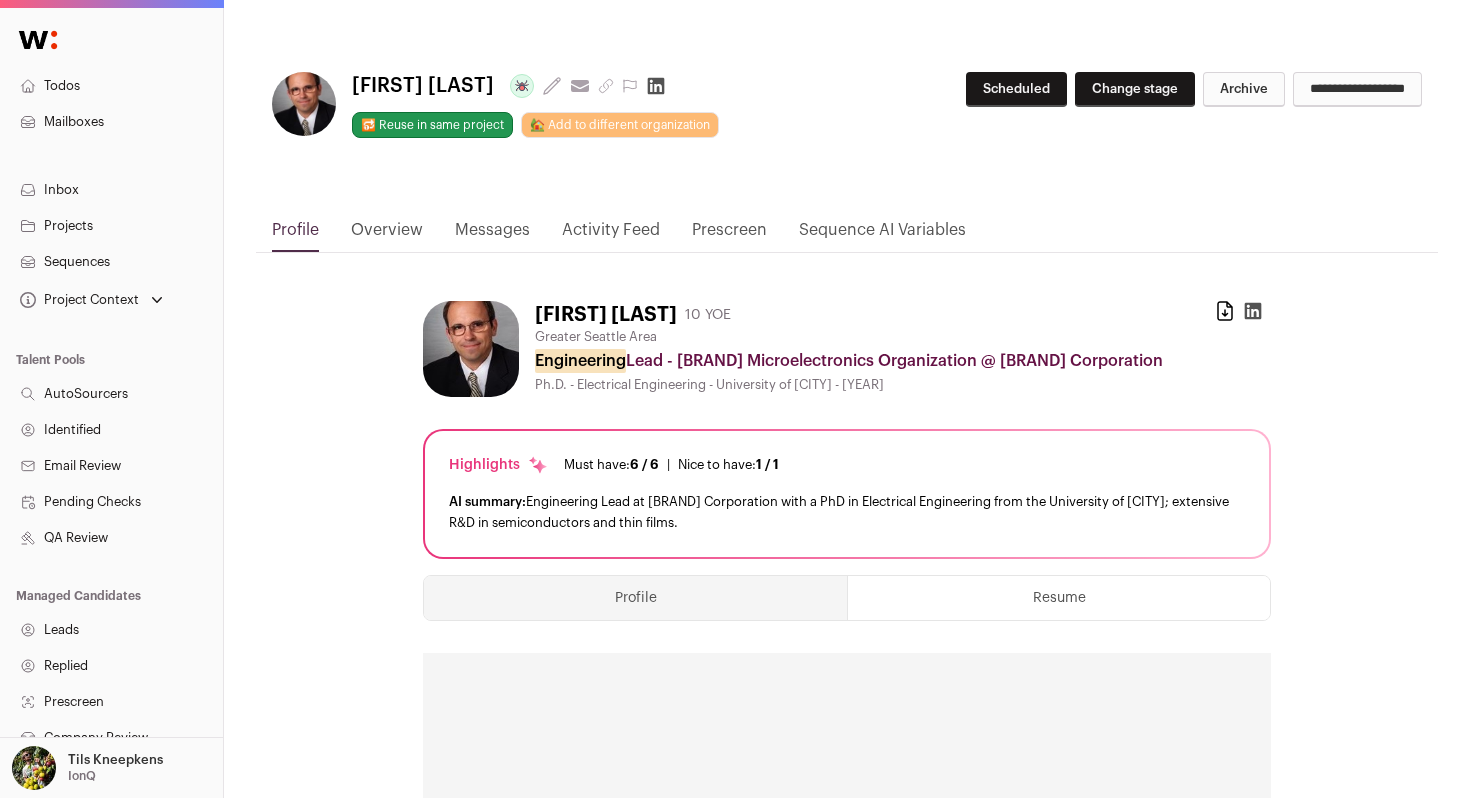 click on "Archive" at bounding box center [1244, 89] 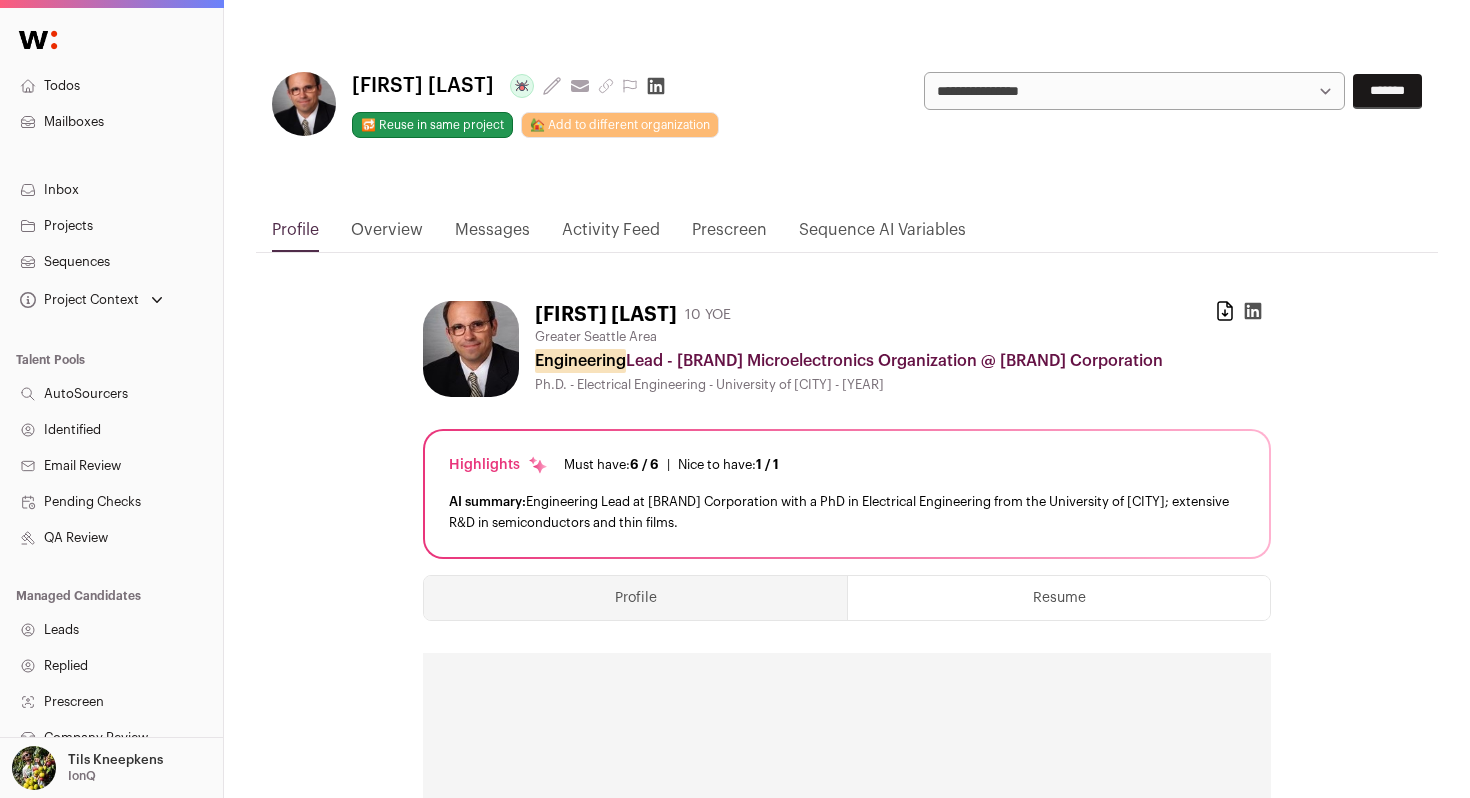 click on "**********" at bounding box center [1134, 91] 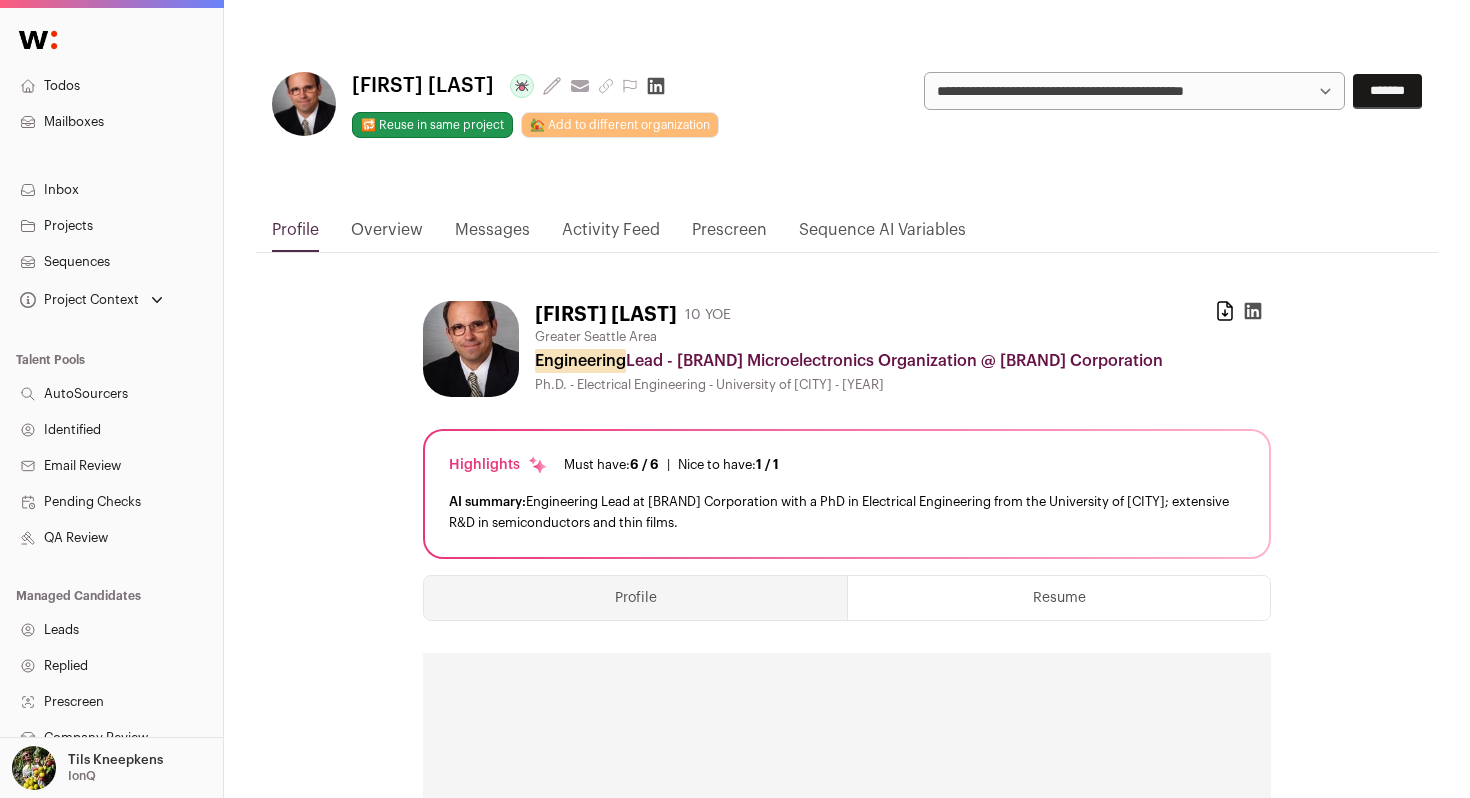 click on "*******" at bounding box center [1387, 91] 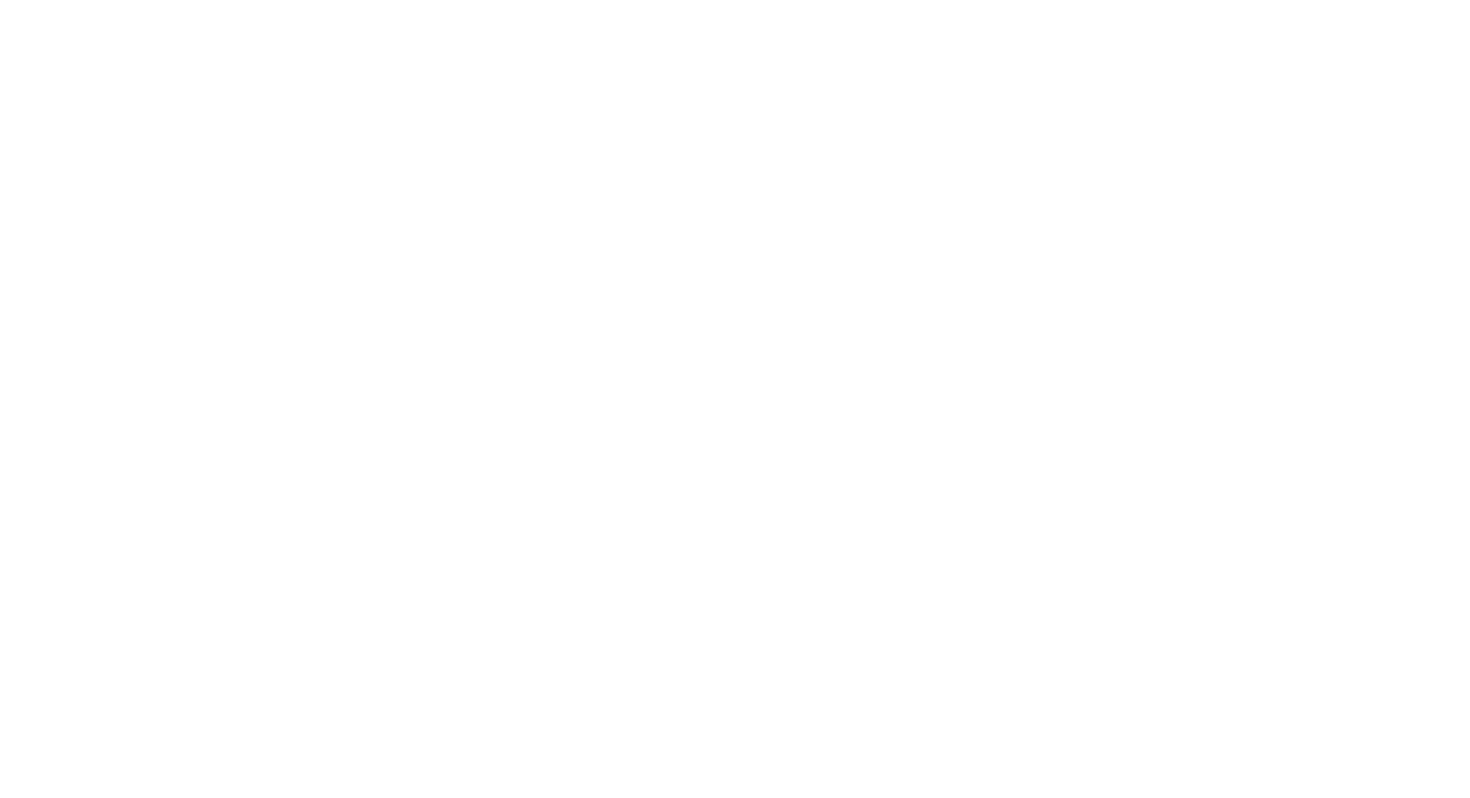 scroll, scrollTop: 0, scrollLeft: 0, axis: both 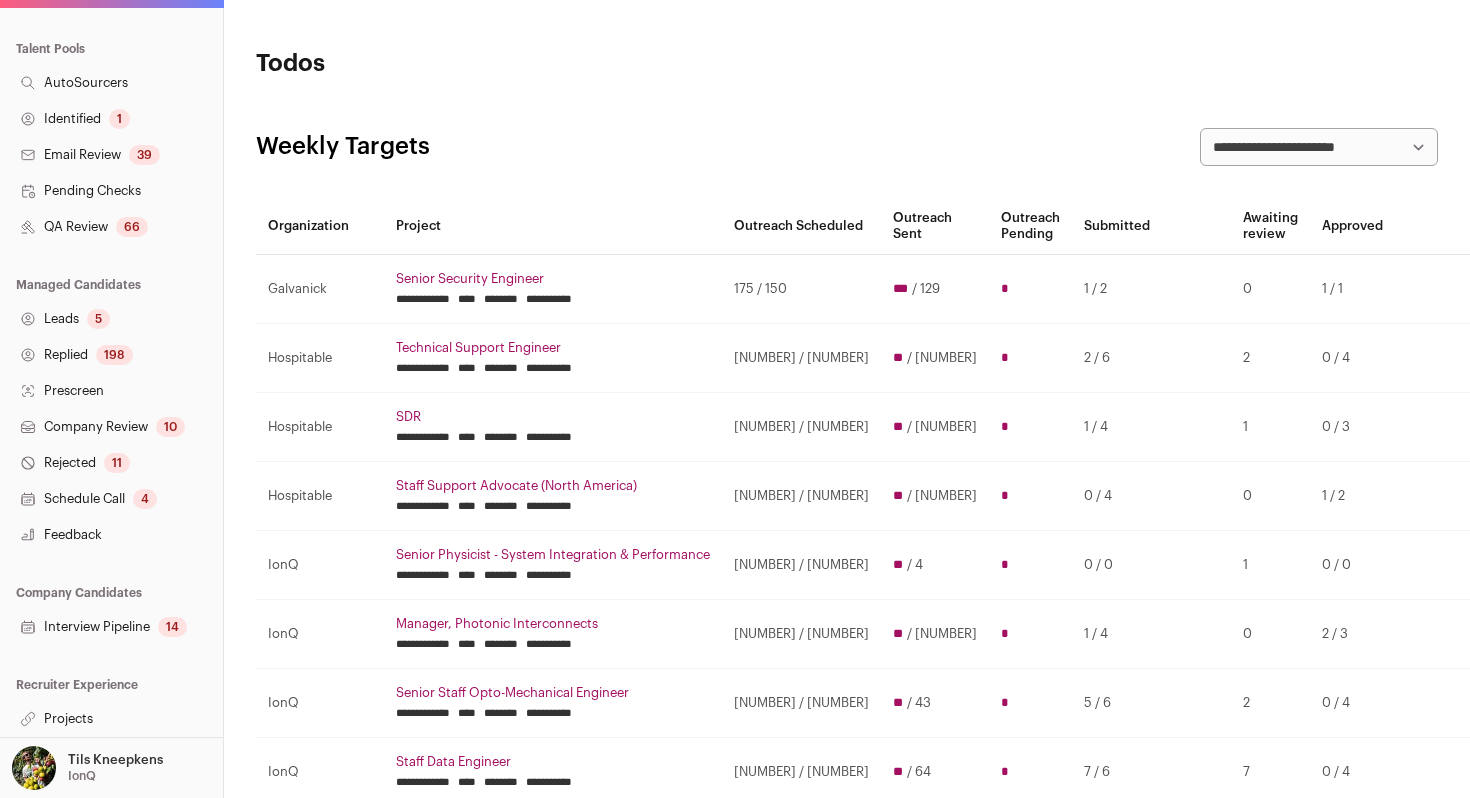click on "Tils Kneepkens" at bounding box center [115, 760] 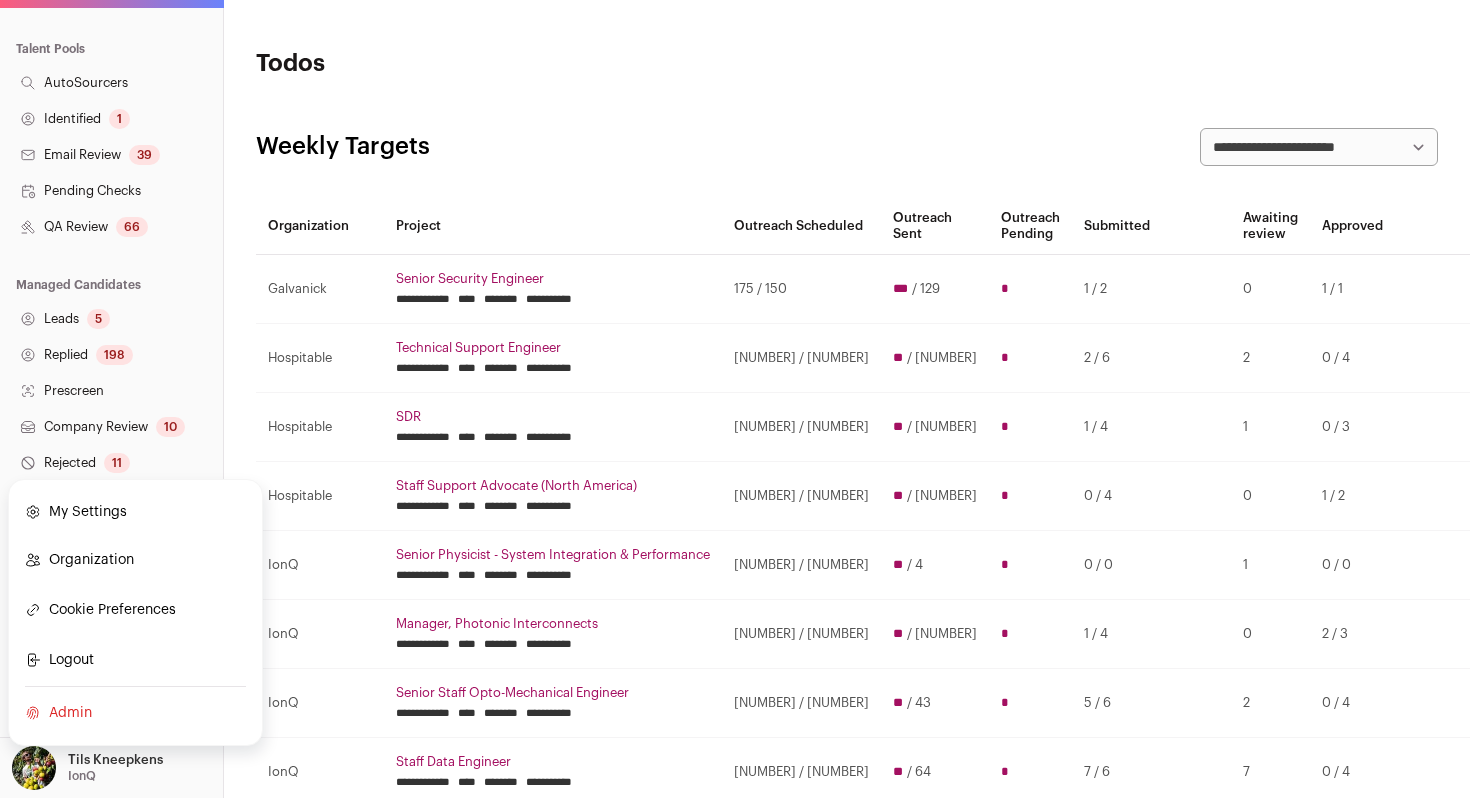 click on "Admin" at bounding box center (135, 713) 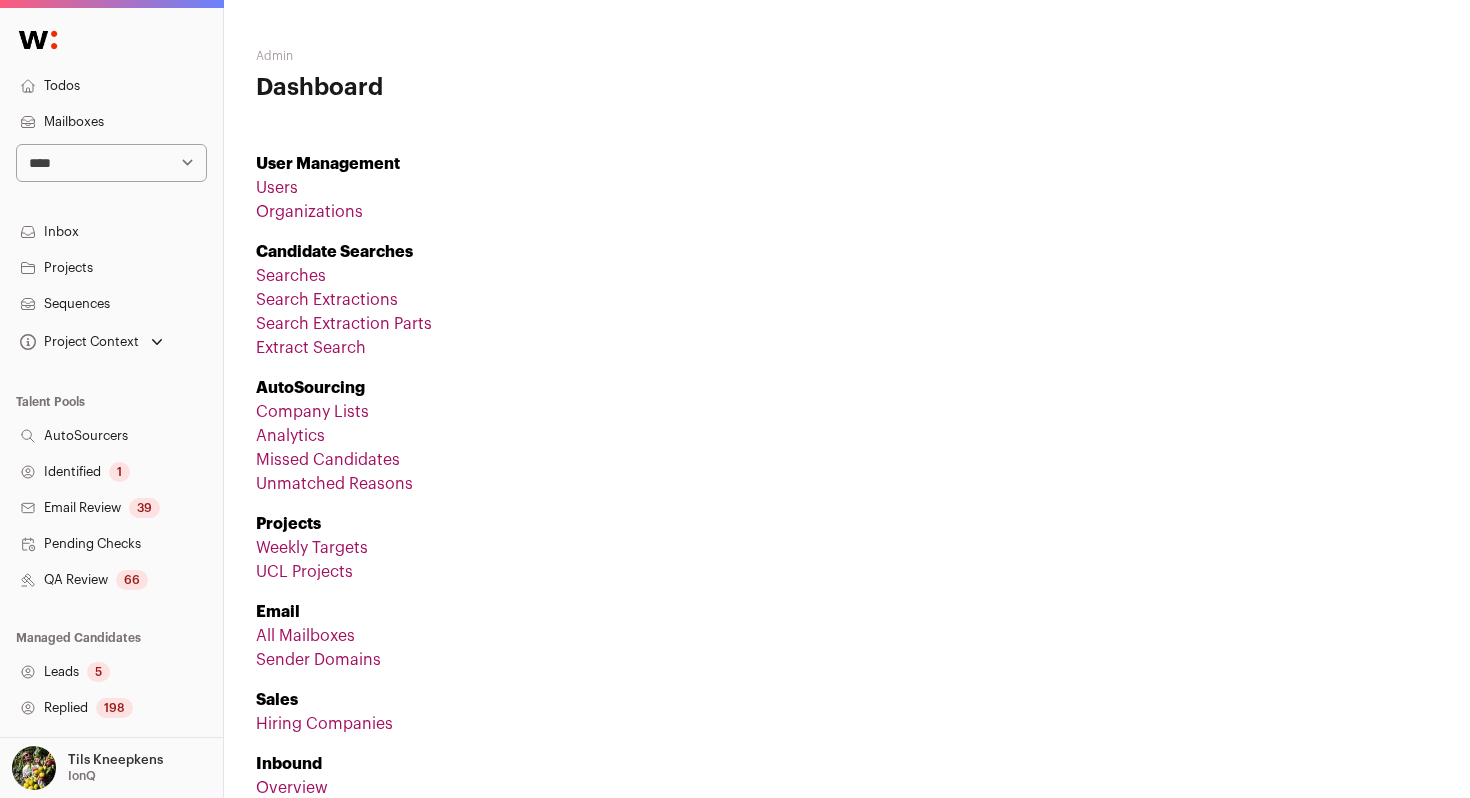 click on "Users" at bounding box center (277, 188) 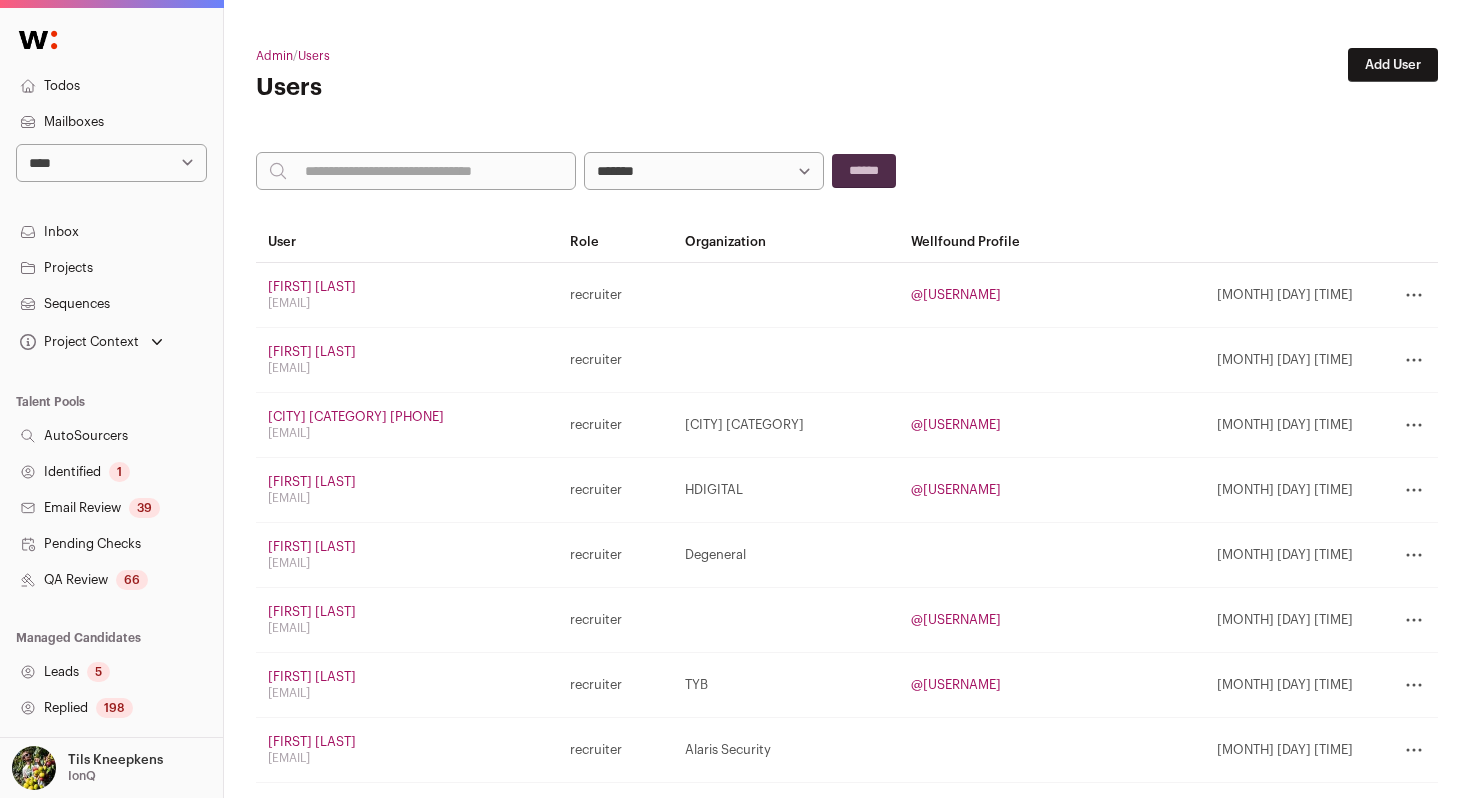 click at bounding box center [416, 171] 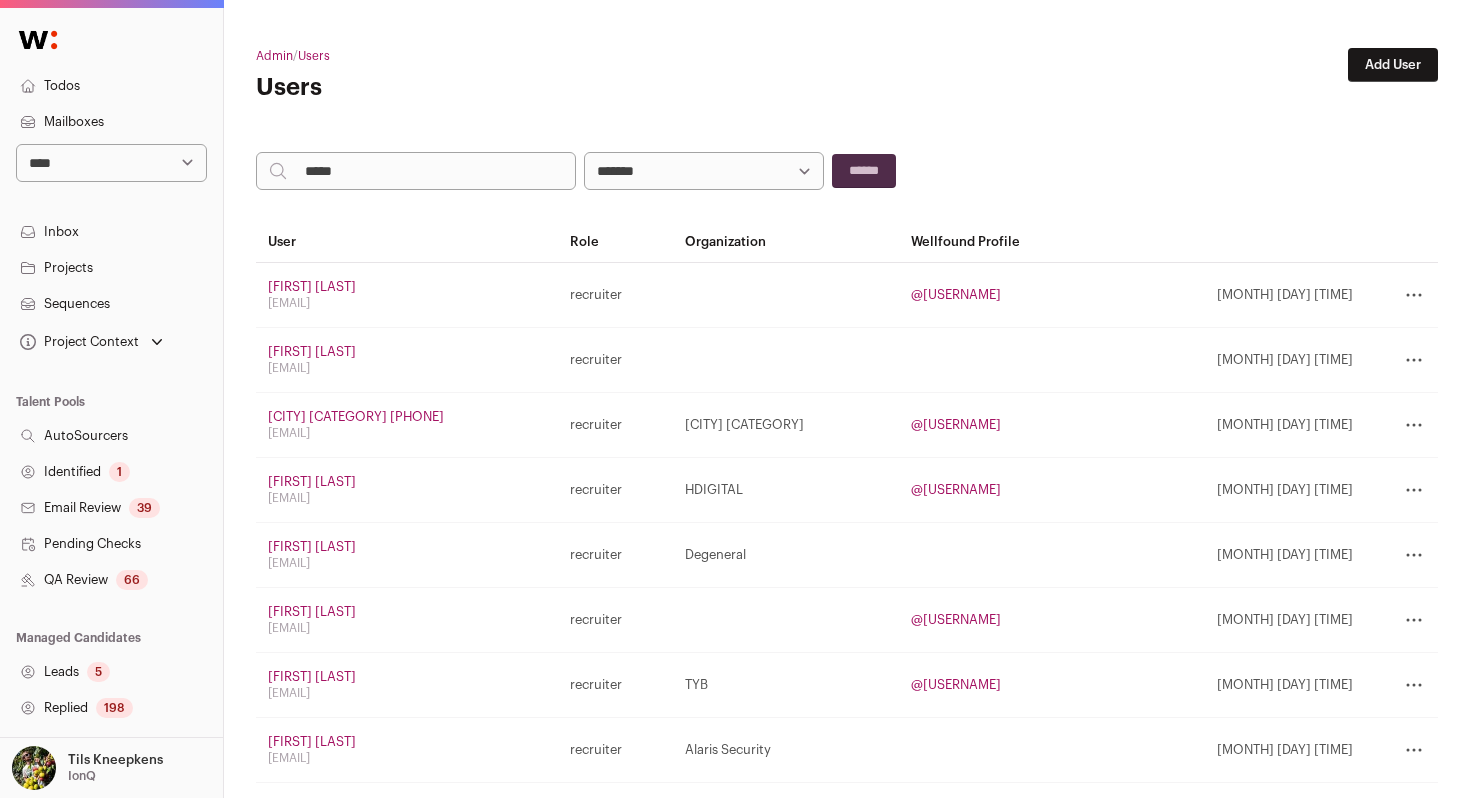 type on "*****" 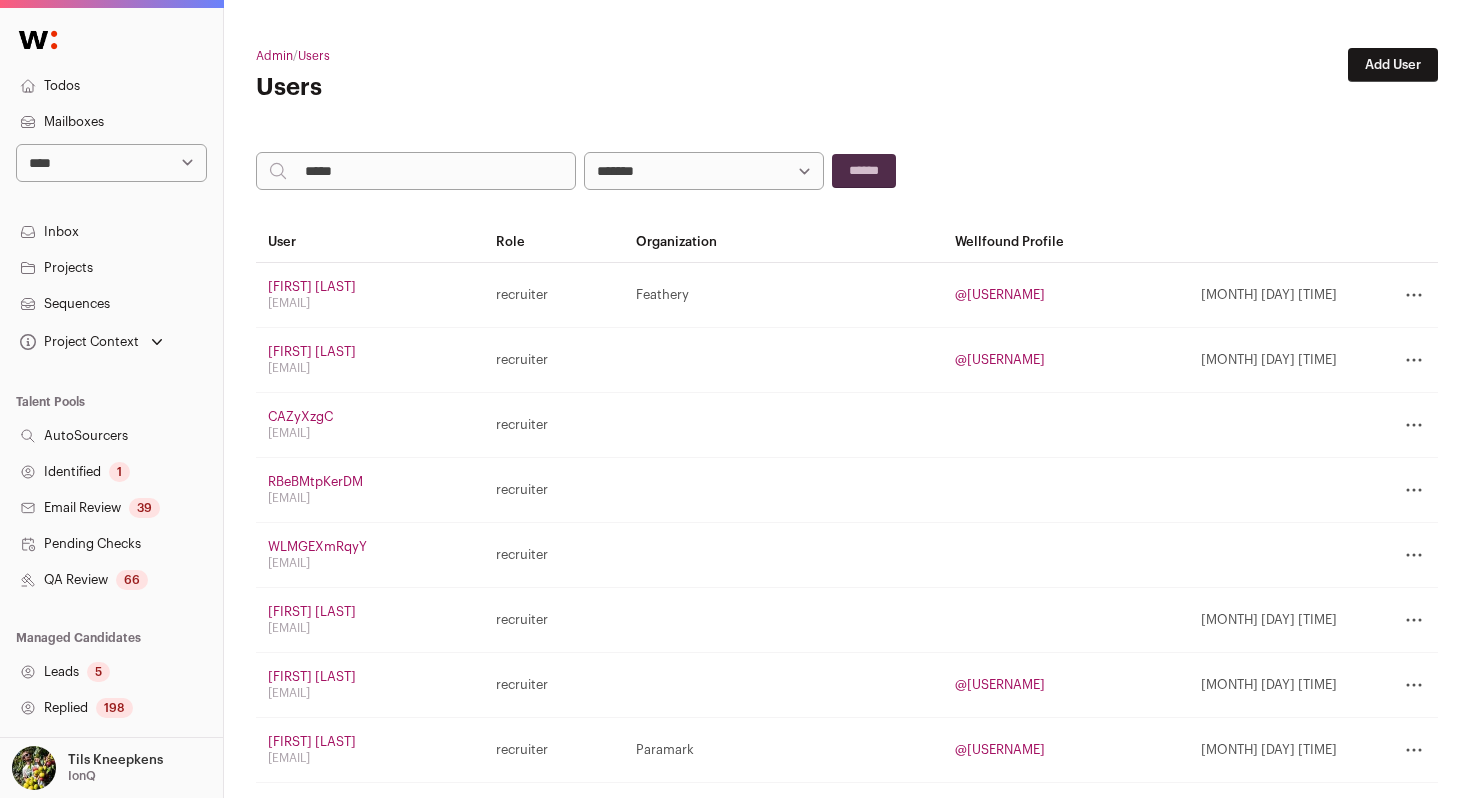 click on "*****" at bounding box center [416, 171] 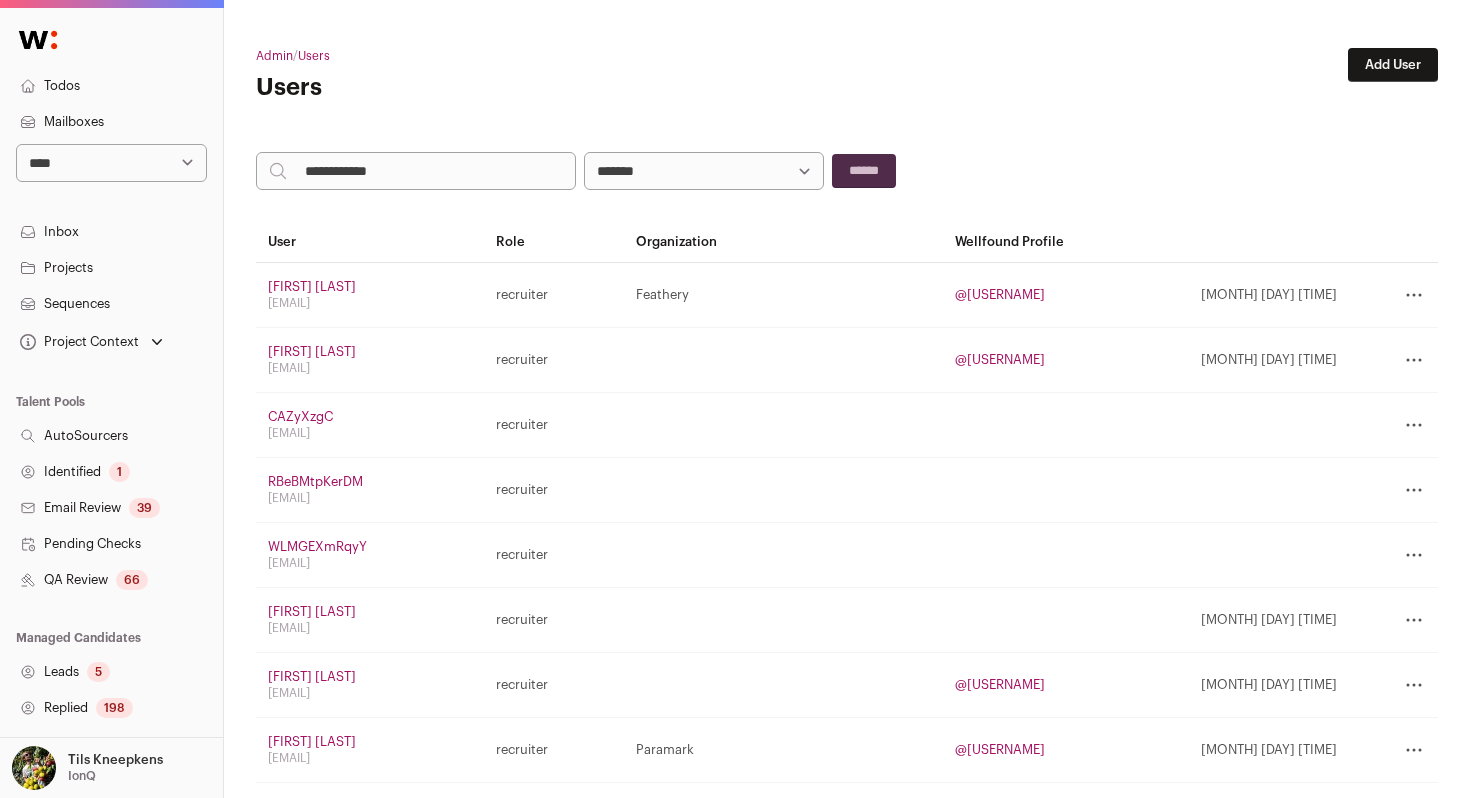type on "**********" 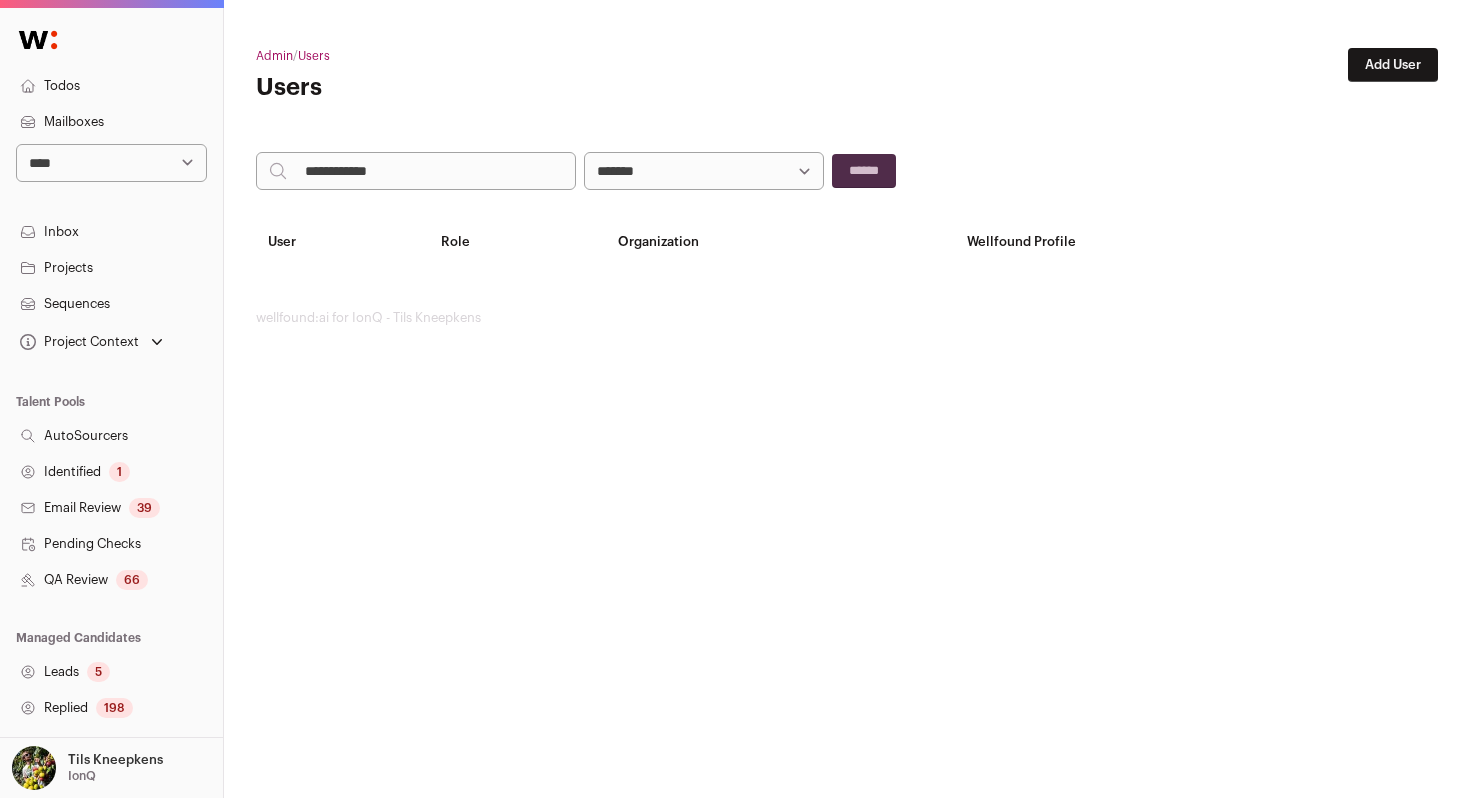 click on "**********" at bounding box center (416, 171) 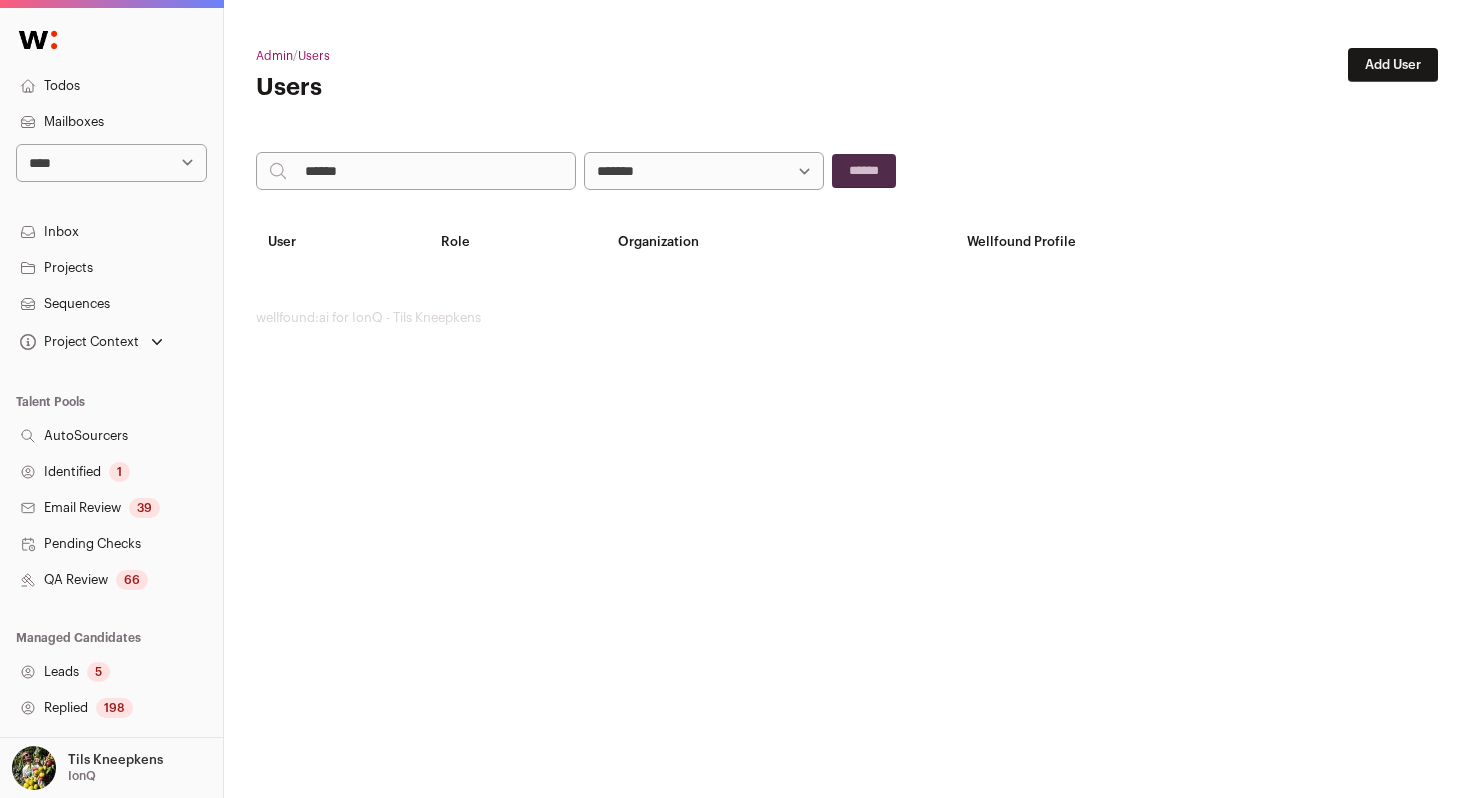 type on "******" 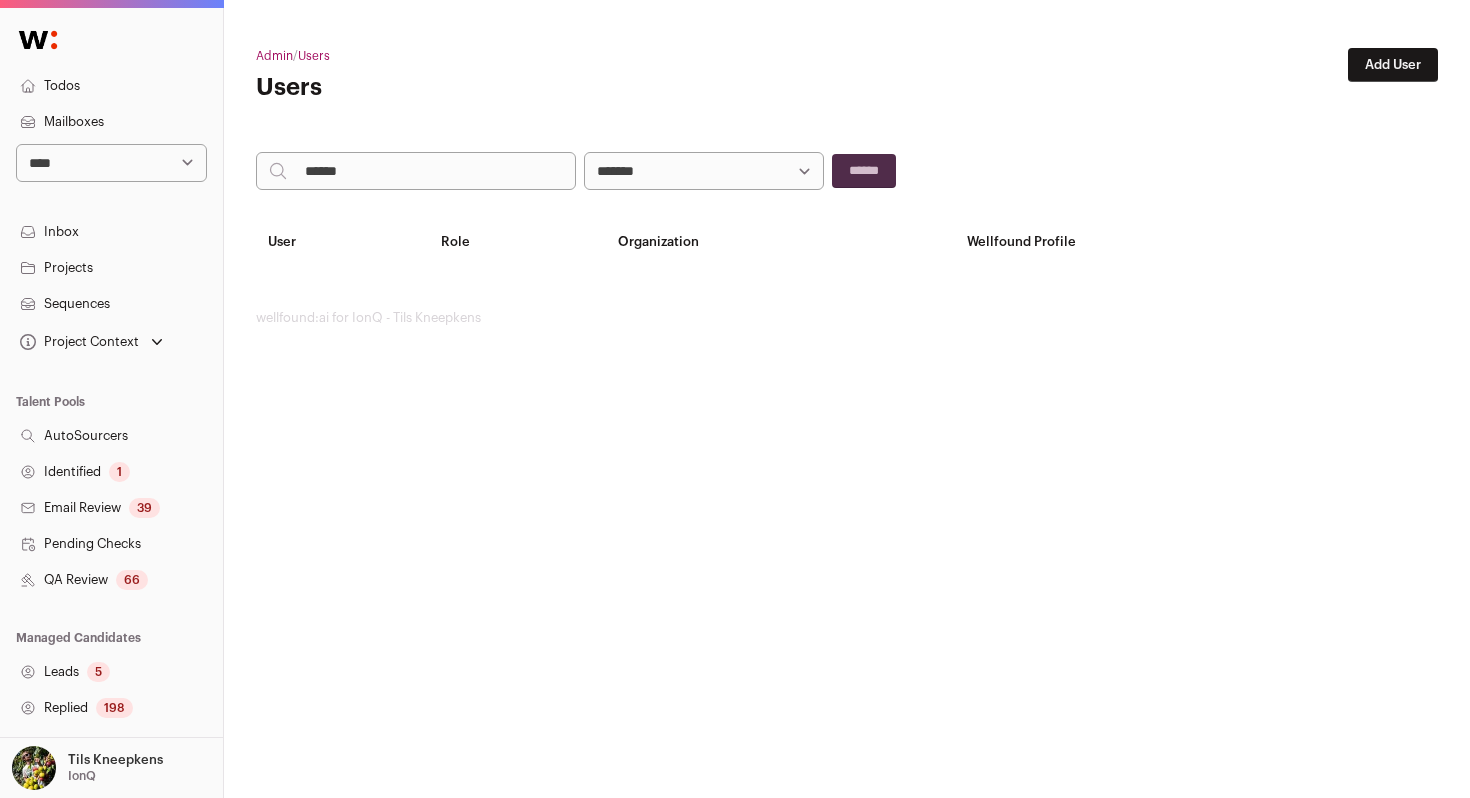 click on "******" at bounding box center [864, 171] 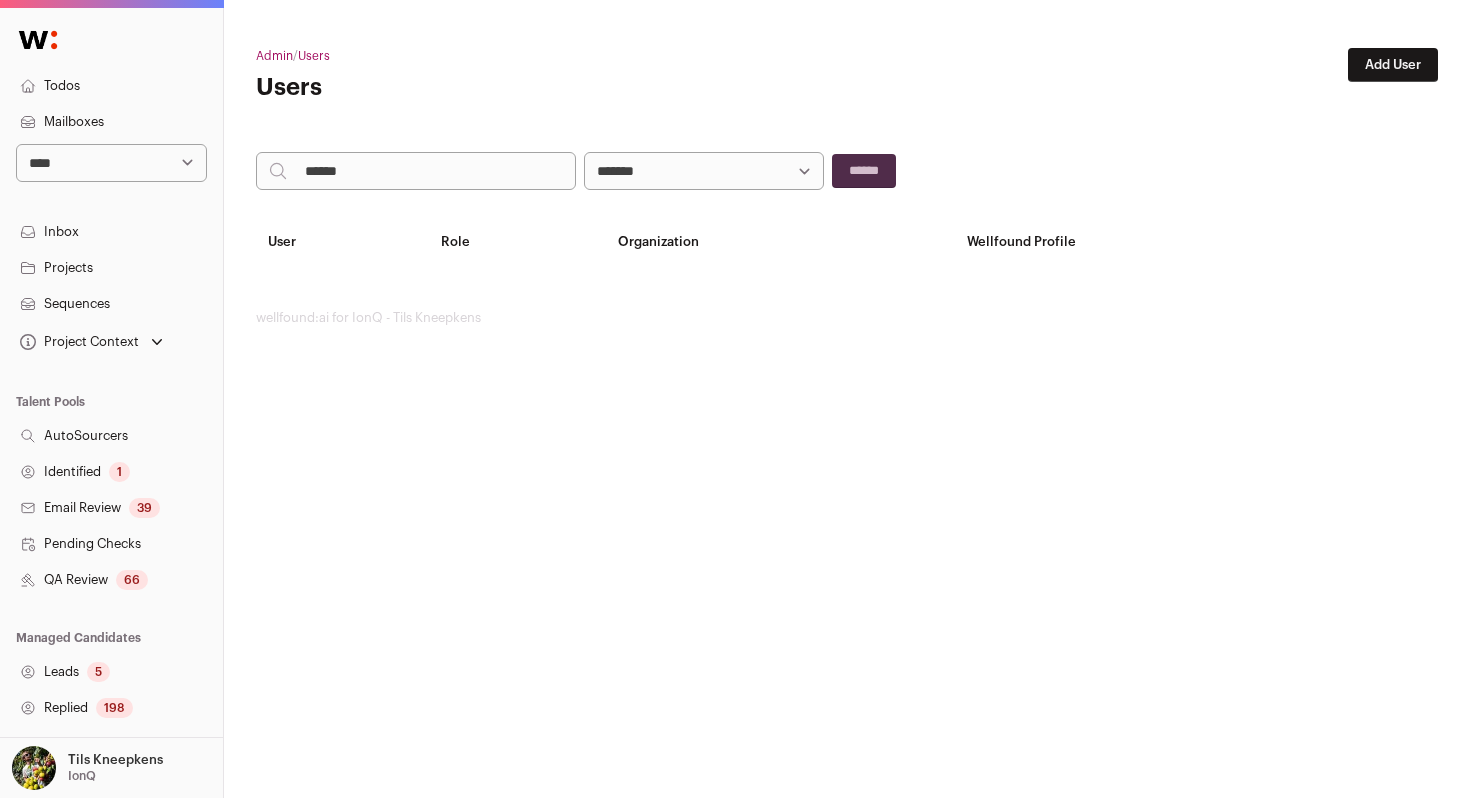 click on "[STARS]" at bounding box center (704, 171) 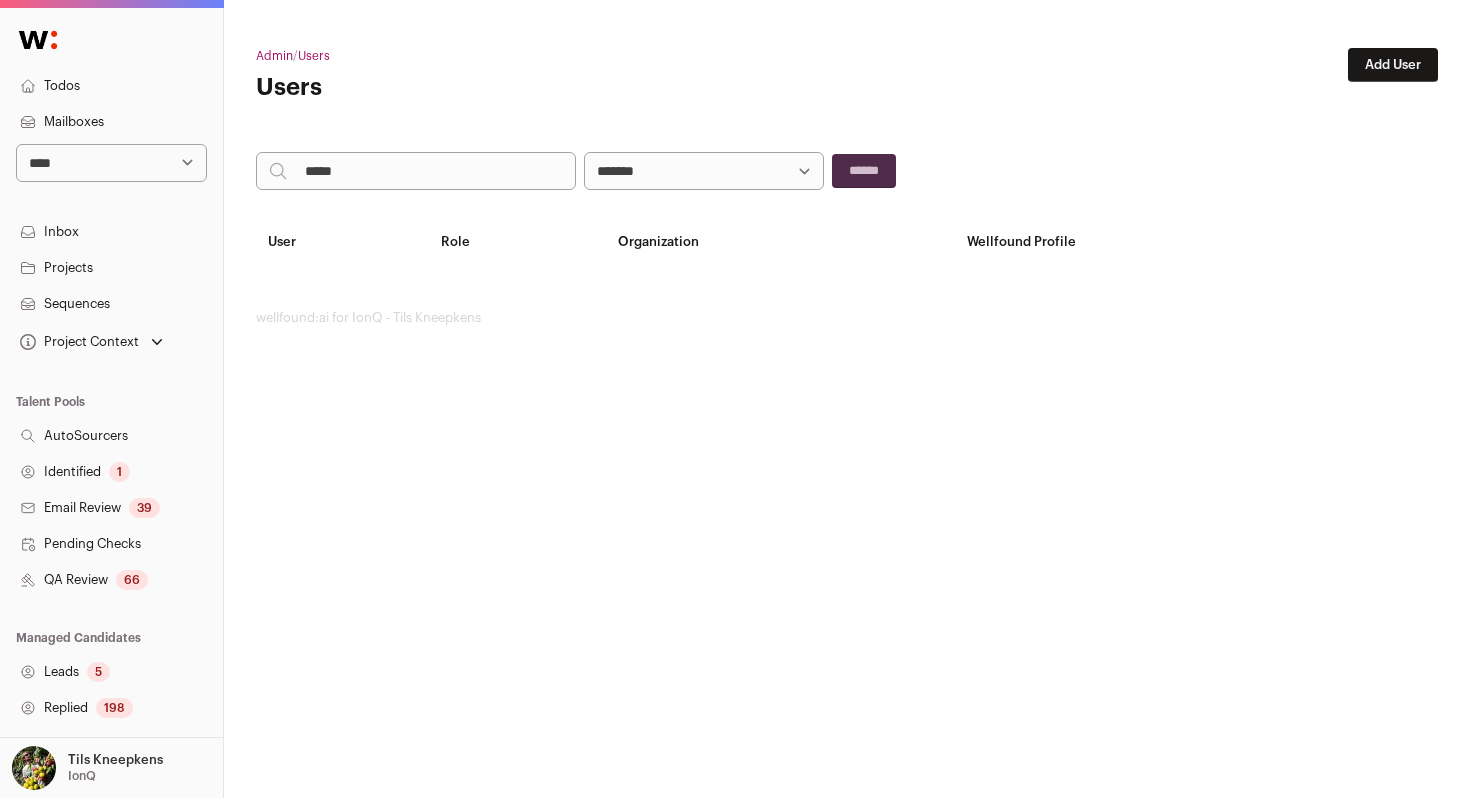 type on "*****" 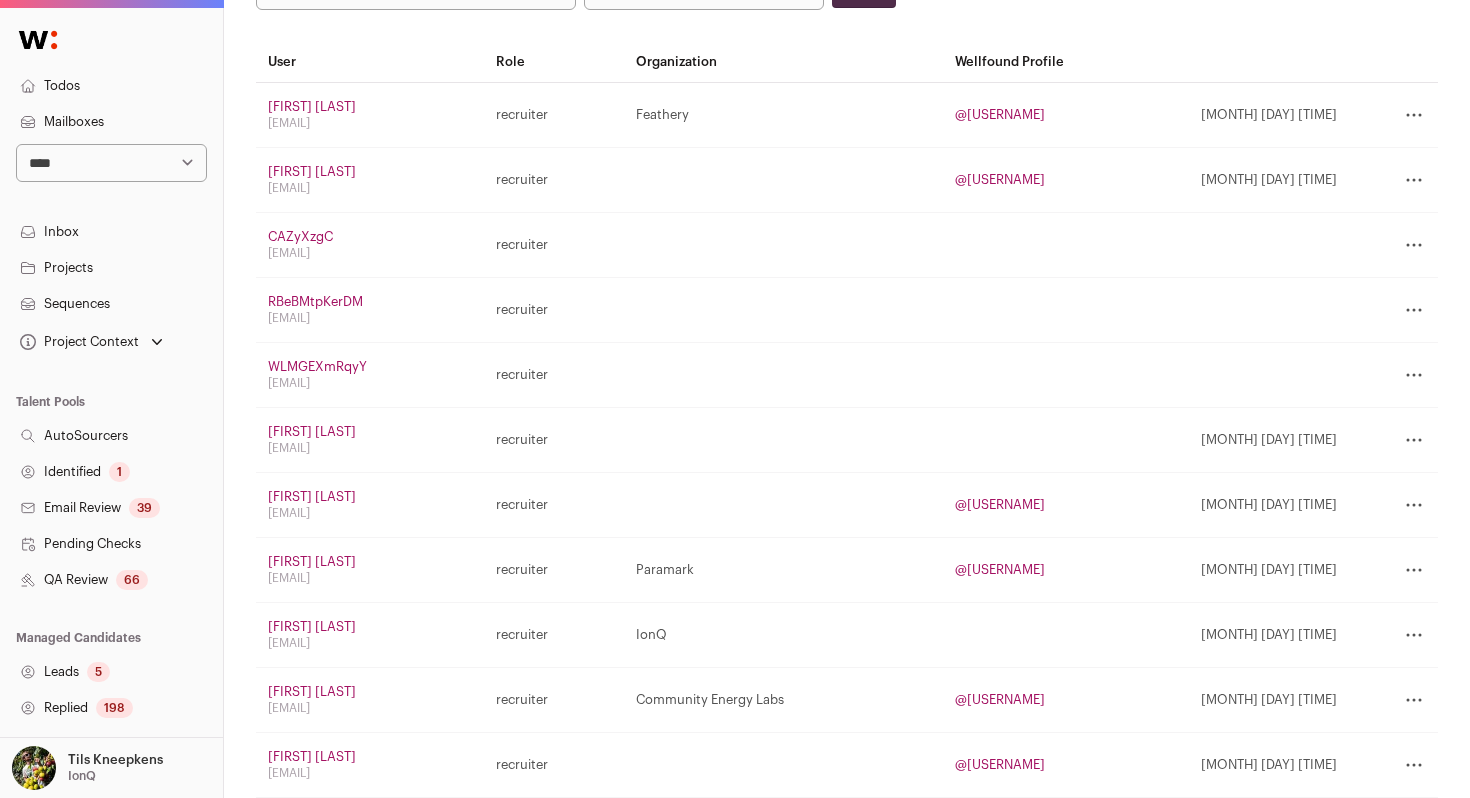 scroll, scrollTop: 178, scrollLeft: 0, axis: vertical 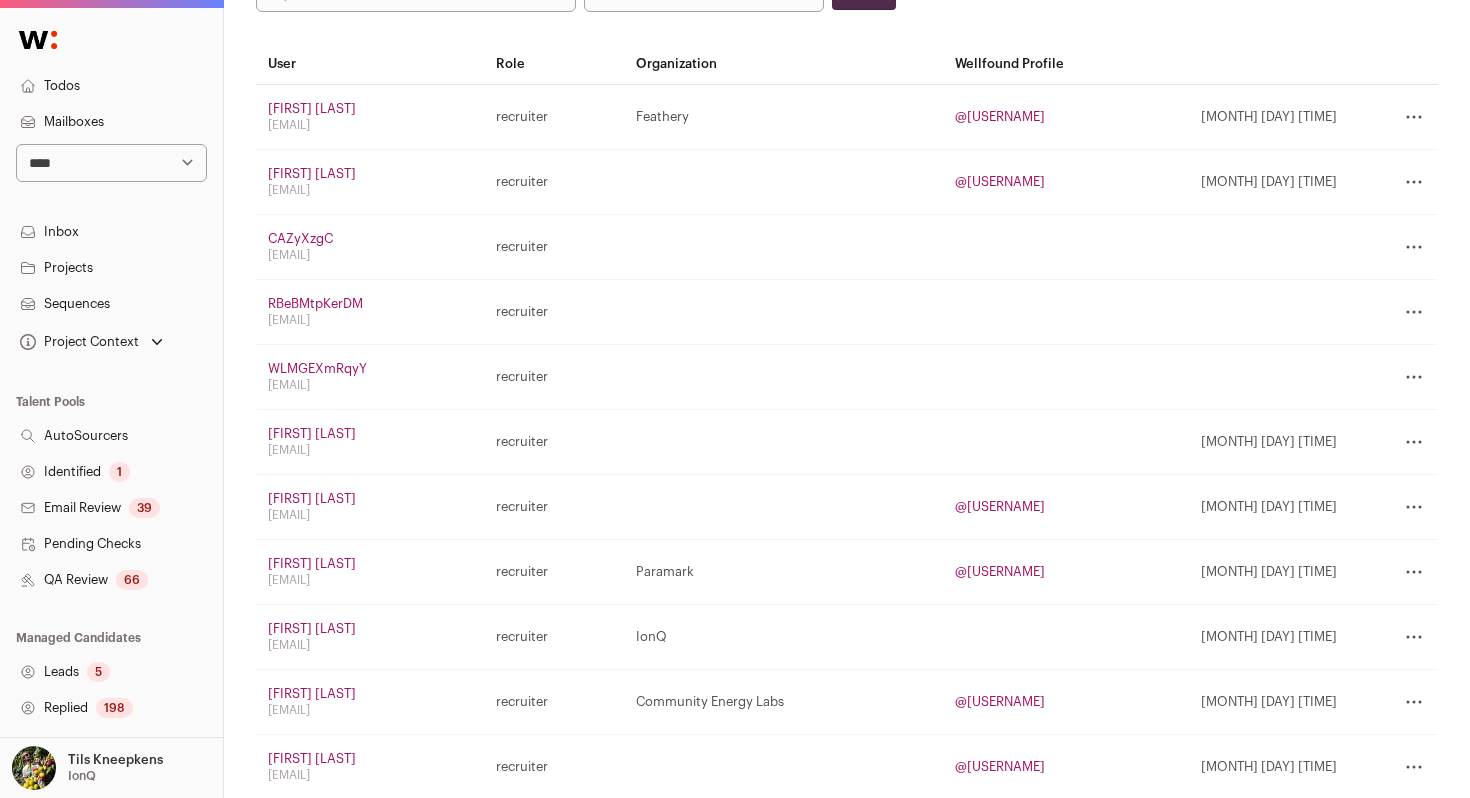 click 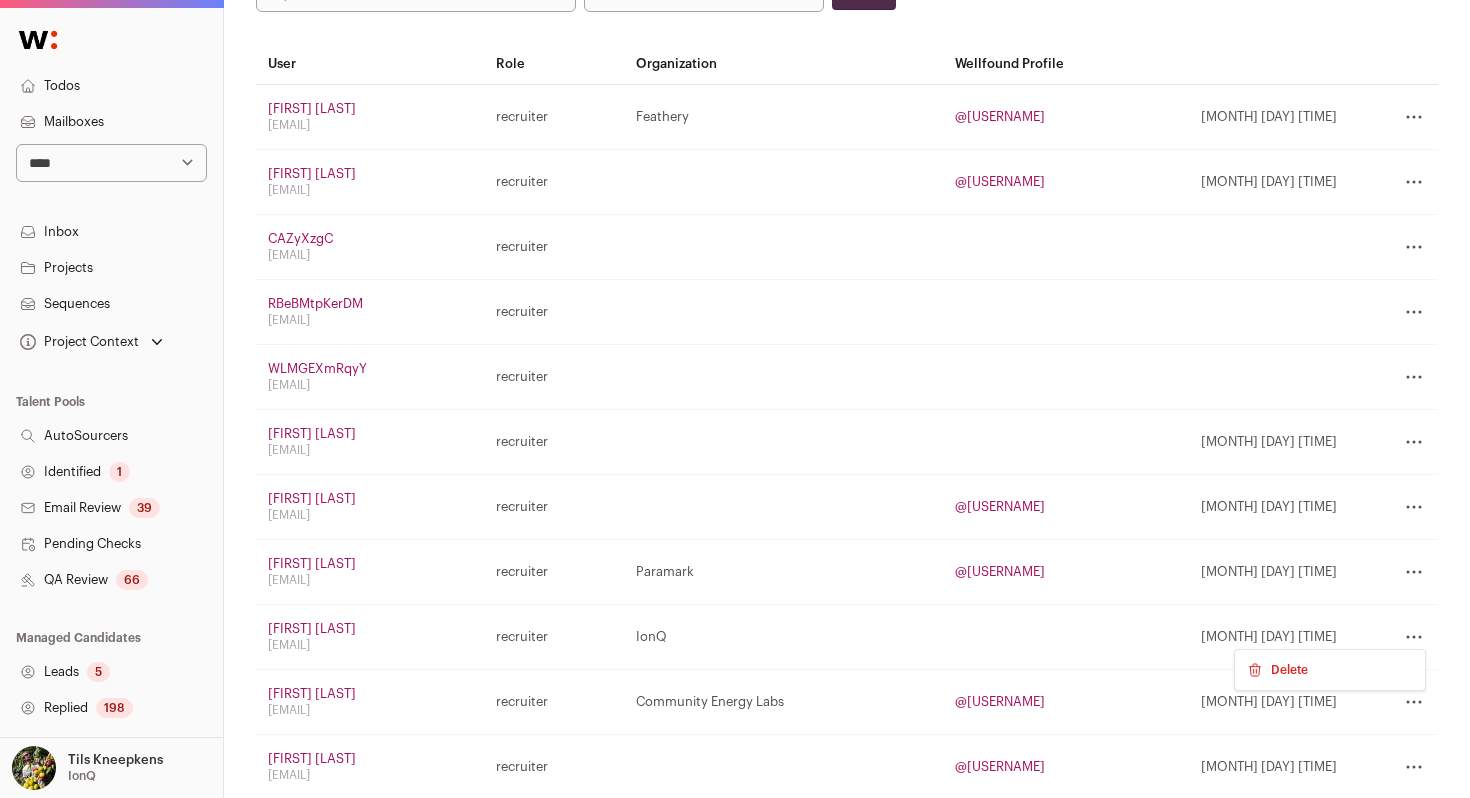 click on "IonQ" at bounding box center [783, 637] 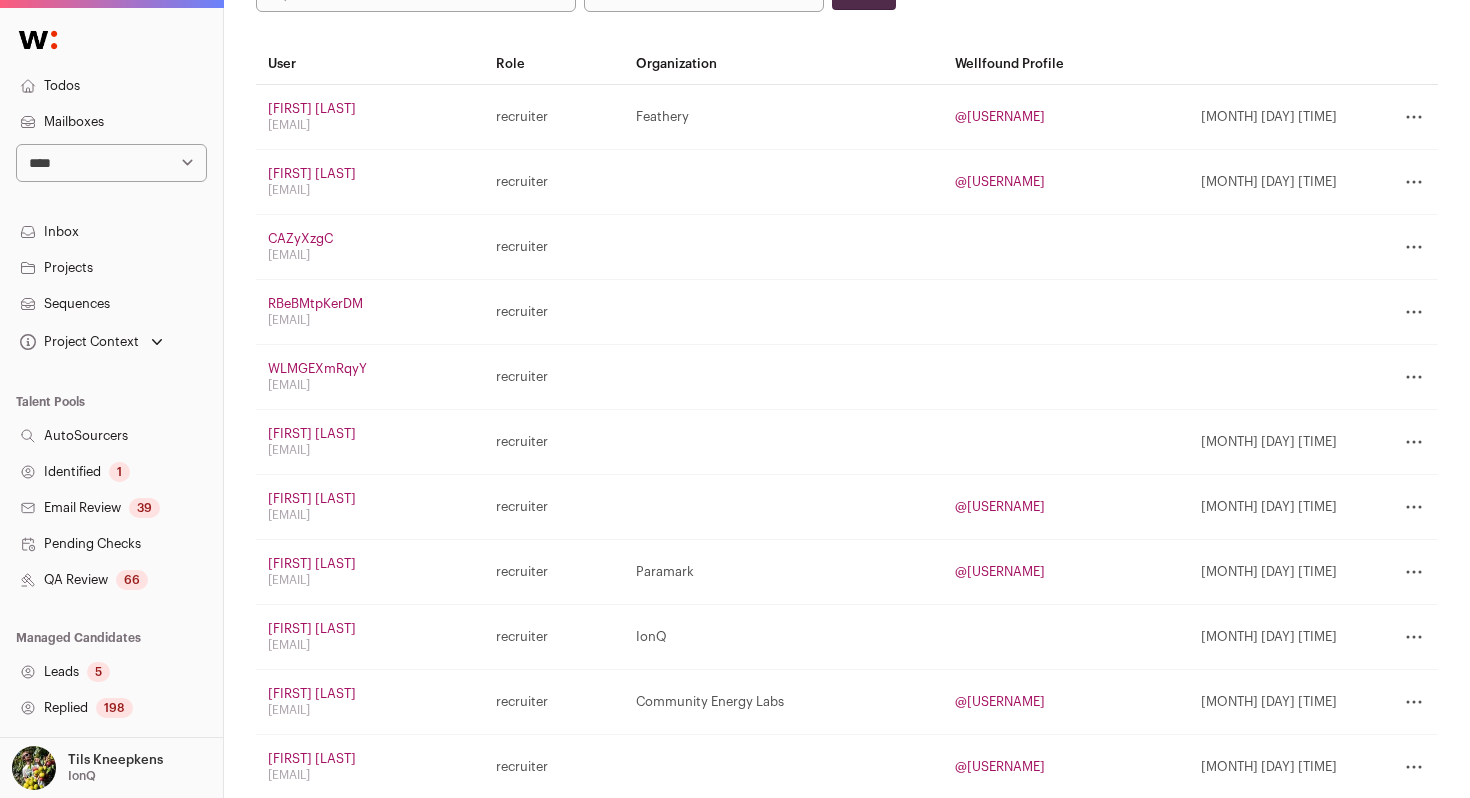 click on "[FIRST] [LAST]" at bounding box center [312, 628] 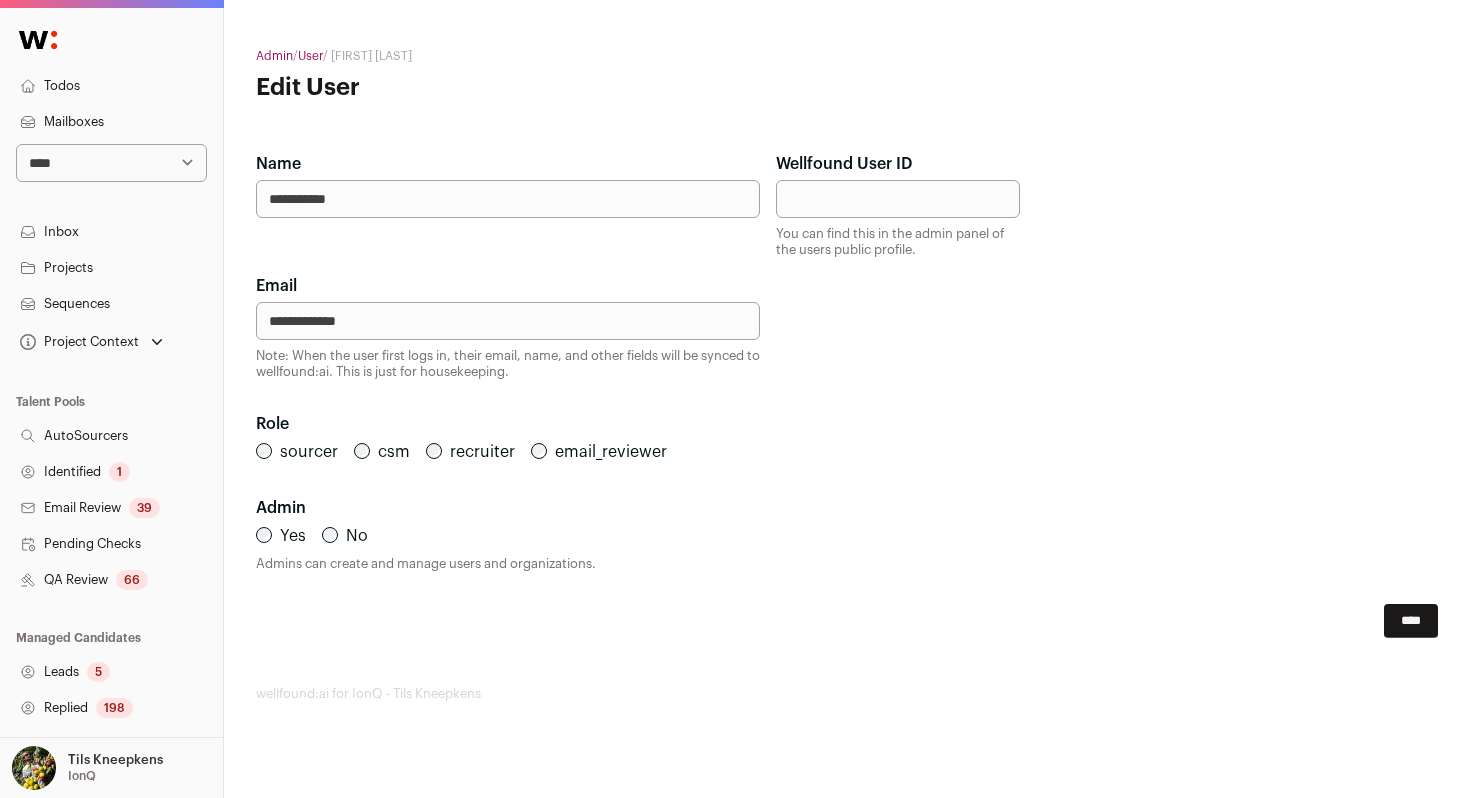 click on "[STARS]" at bounding box center (111, 163) 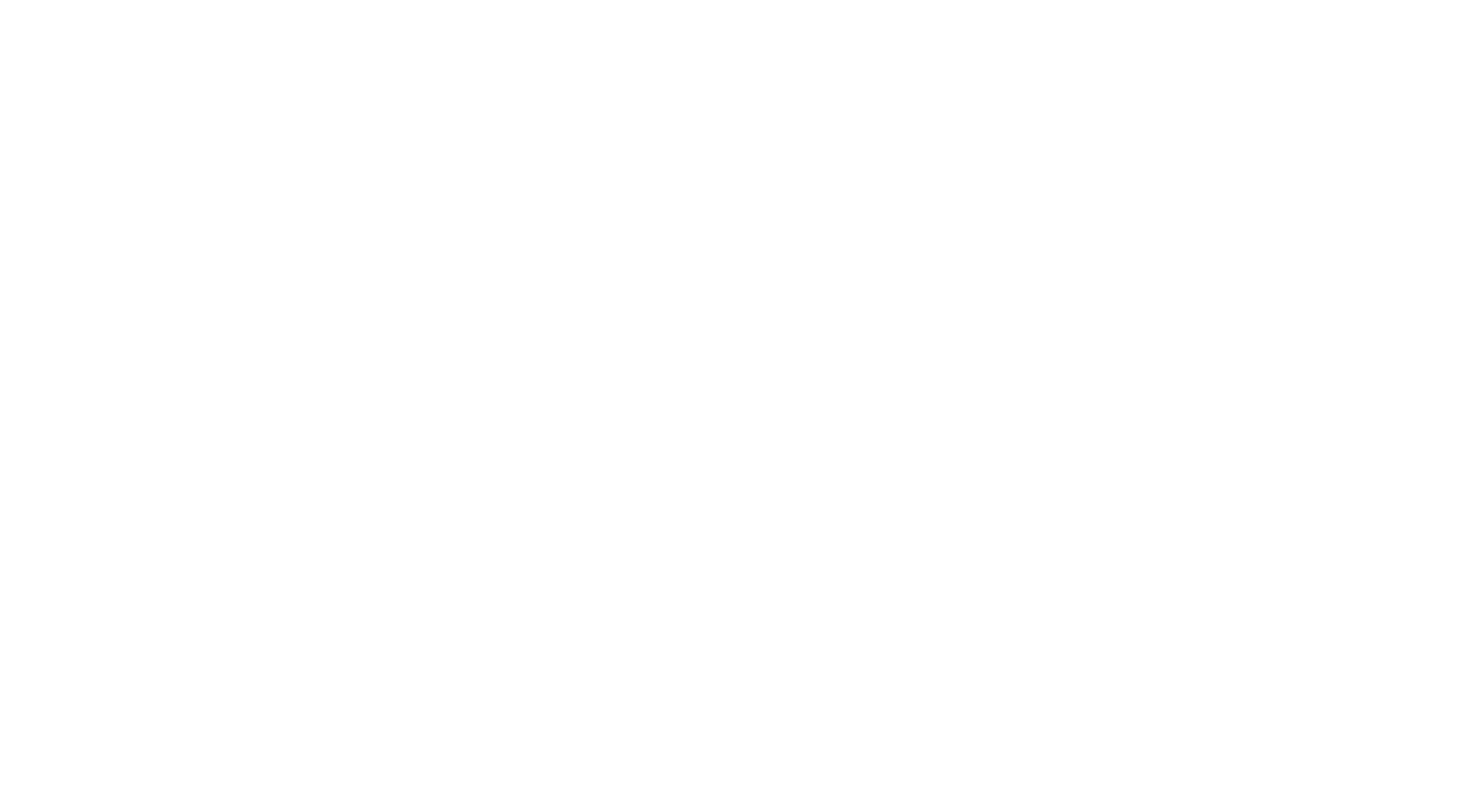 scroll, scrollTop: 0, scrollLeft: 0, axis: both 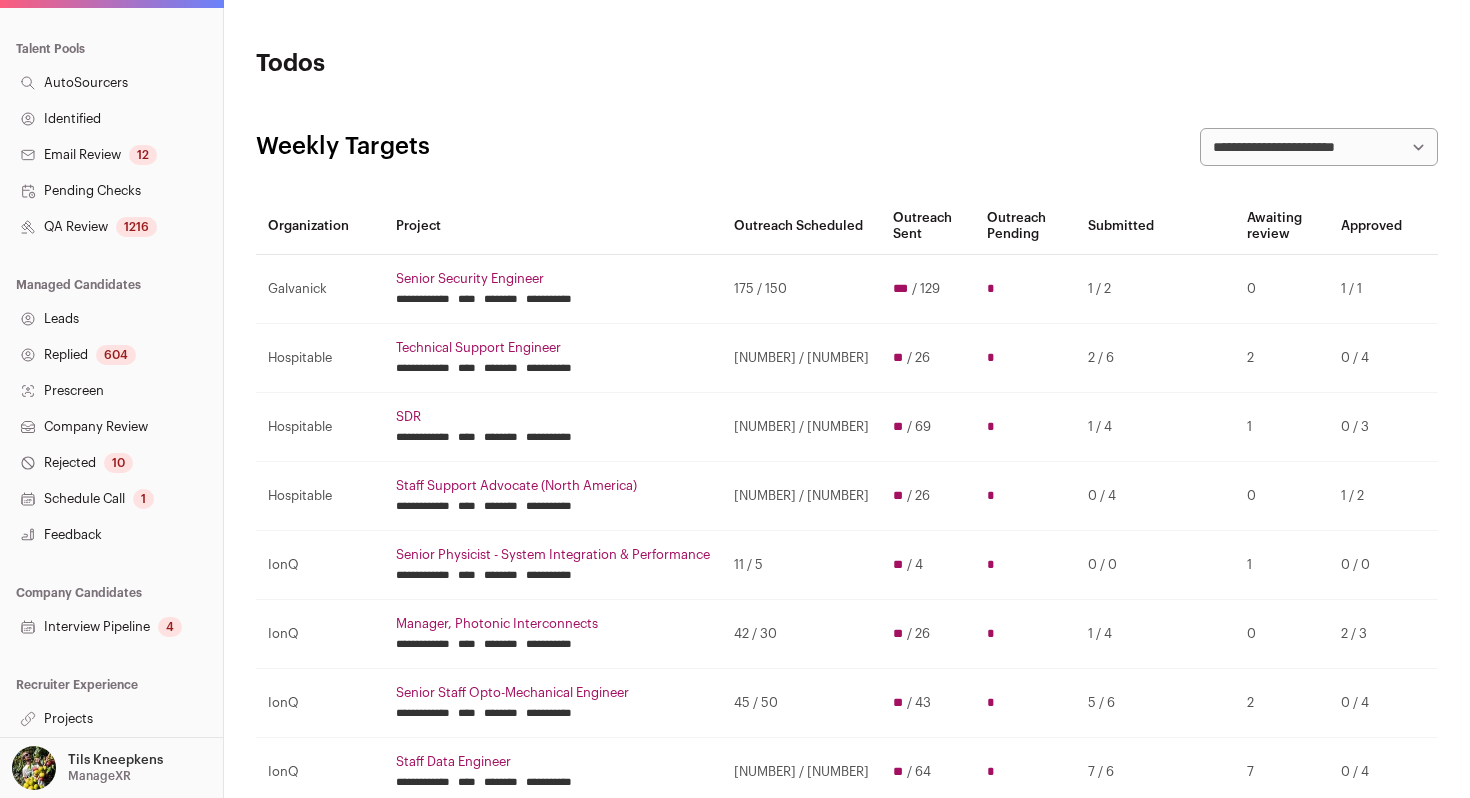 click on "Interview Pipeline
4" at bounding box center (111, 627) 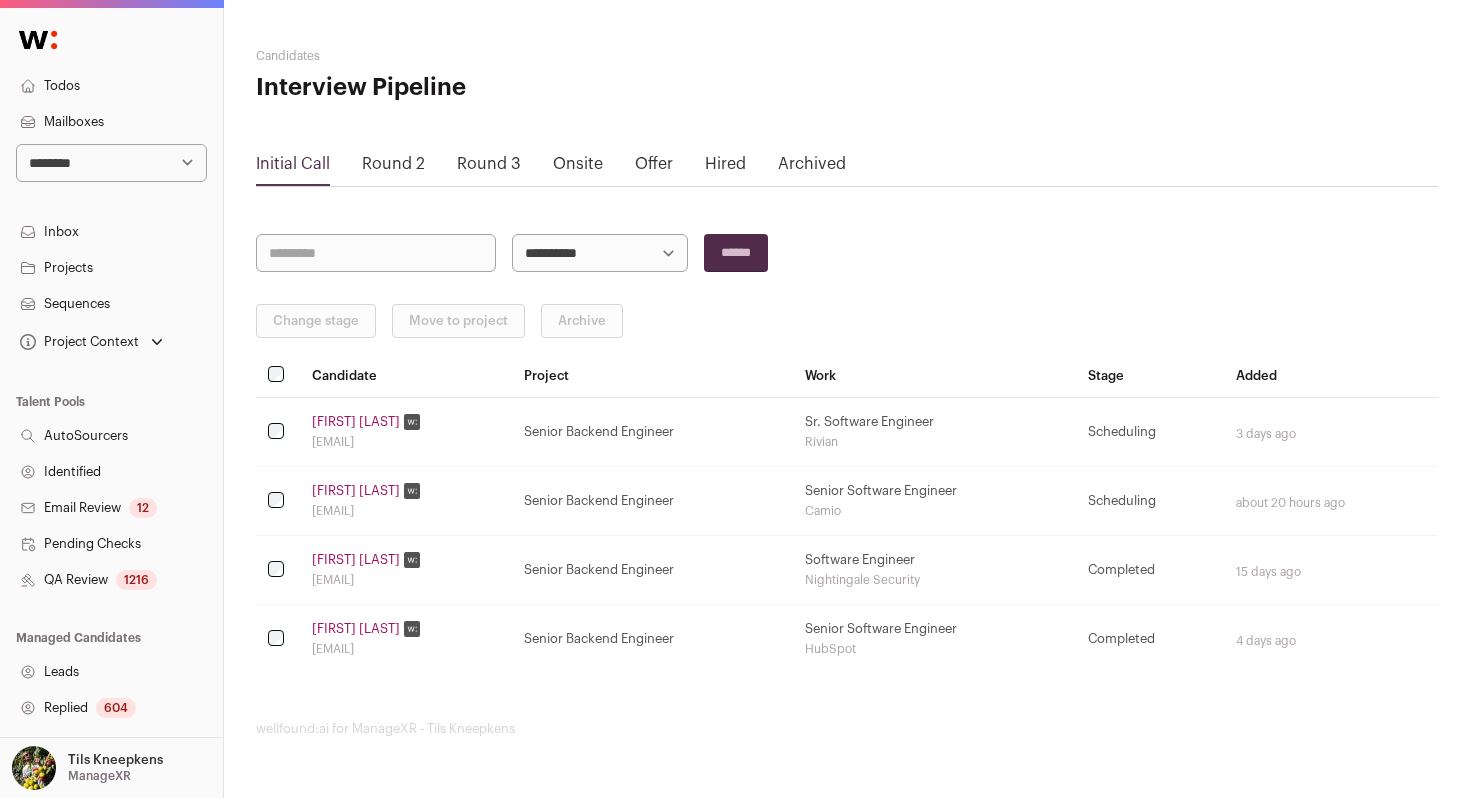 click on "Onsite" at bounding box center (578, 164) 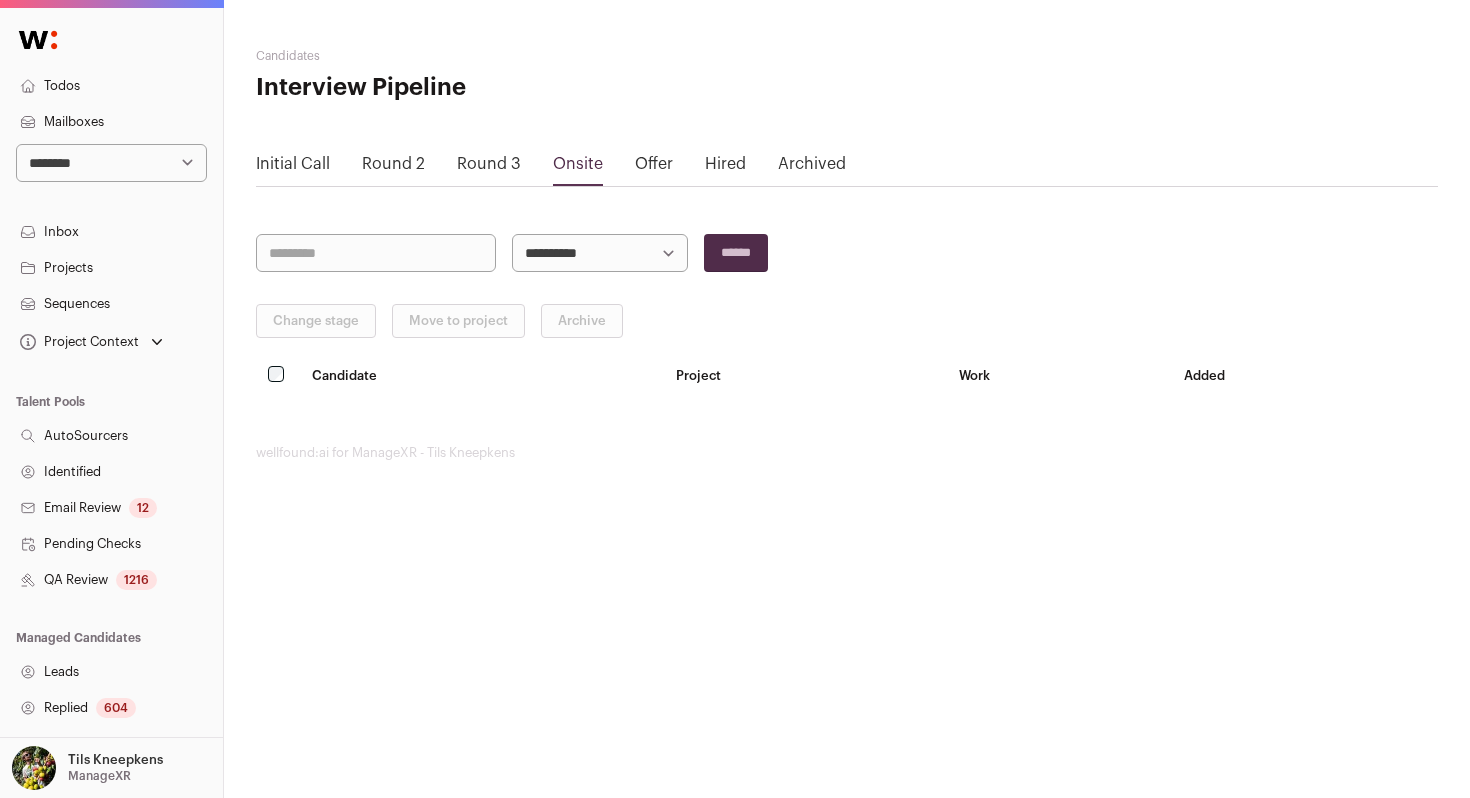 click on "Round 3" at bounding box center [489, 164] 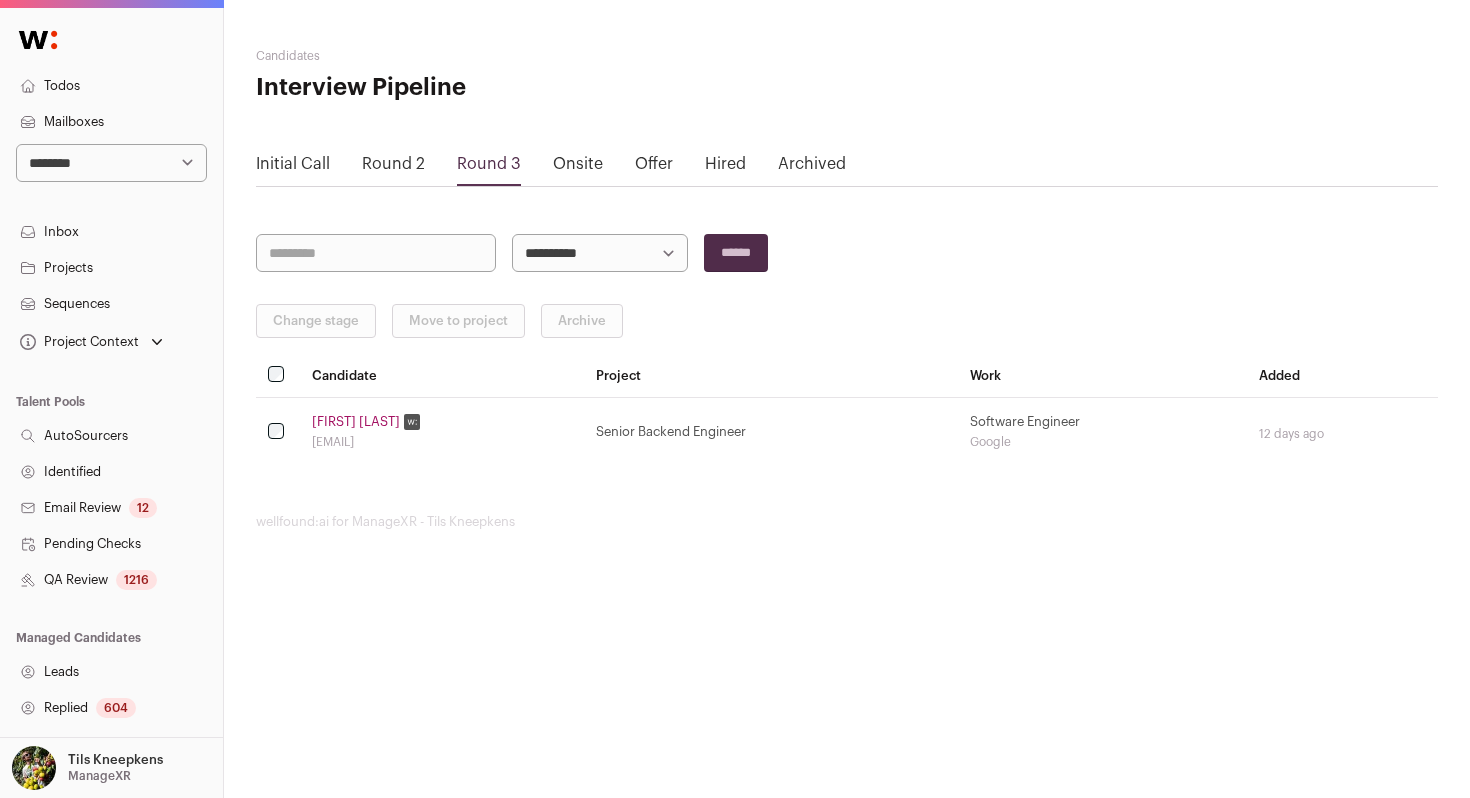 click on "Federico Madden" at bounding box center [356, 422] 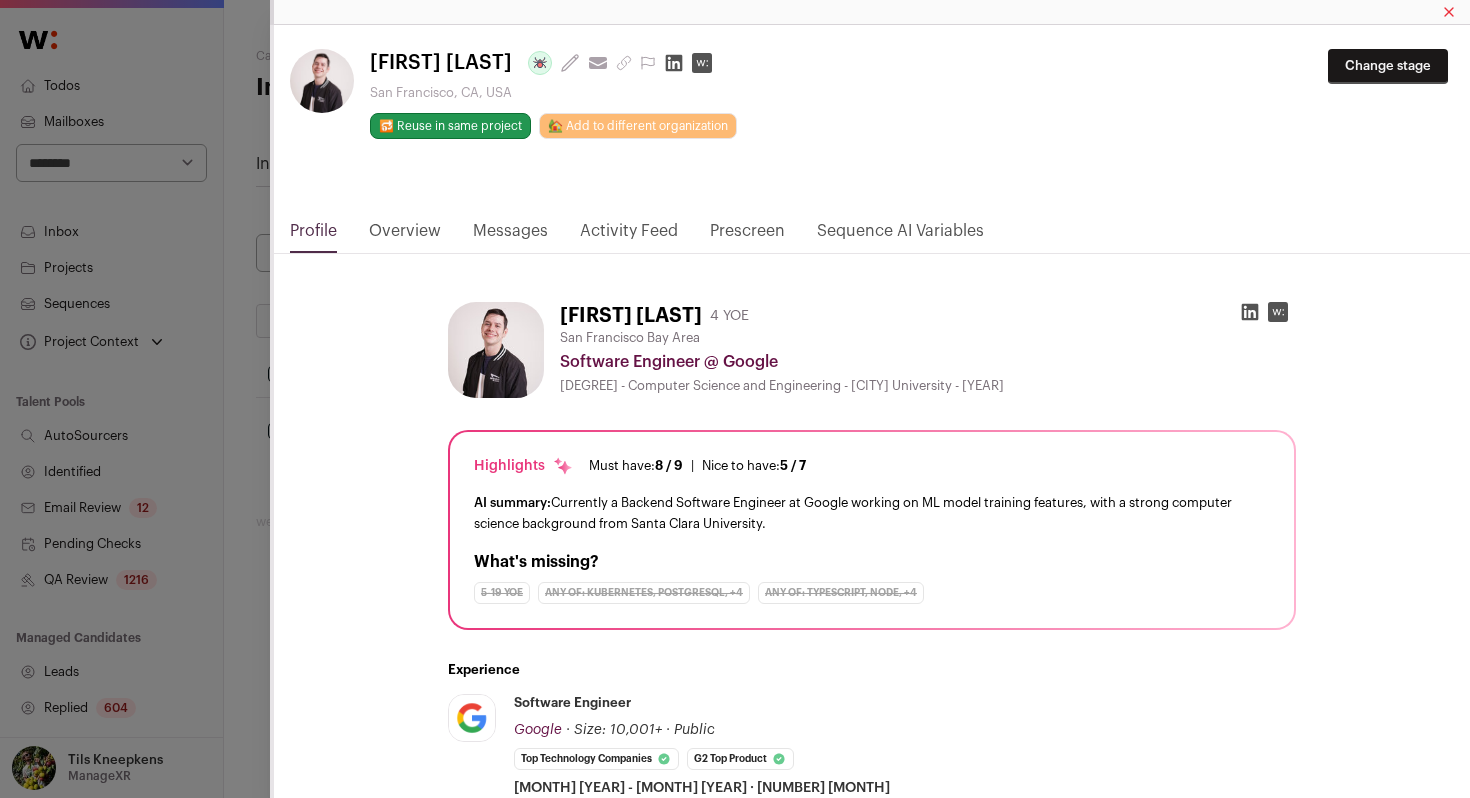 click on "Activity Feed" at bounding box center [629, 236] 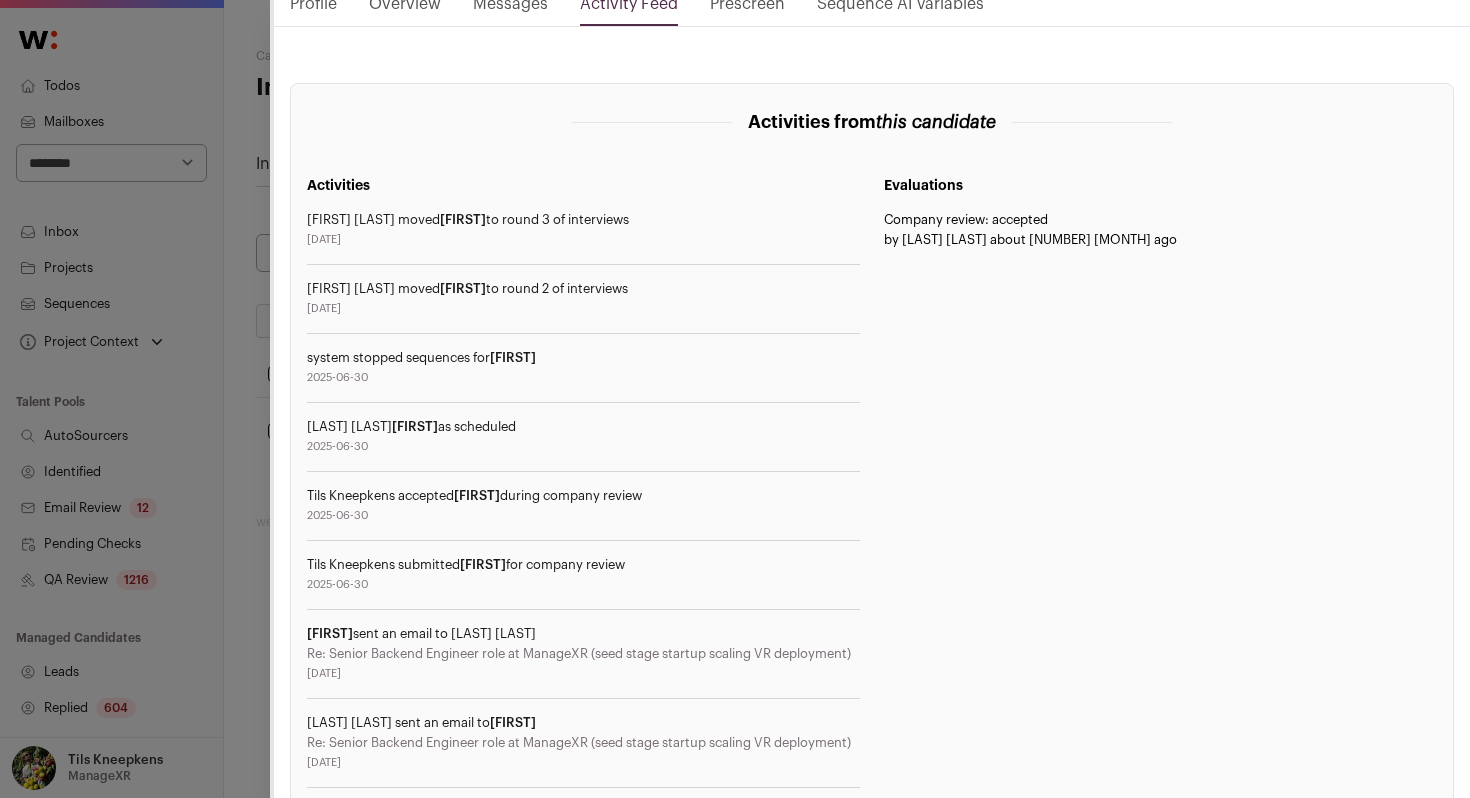 scroll, scrollTop: 0, scrollLeft: 0, axis: both 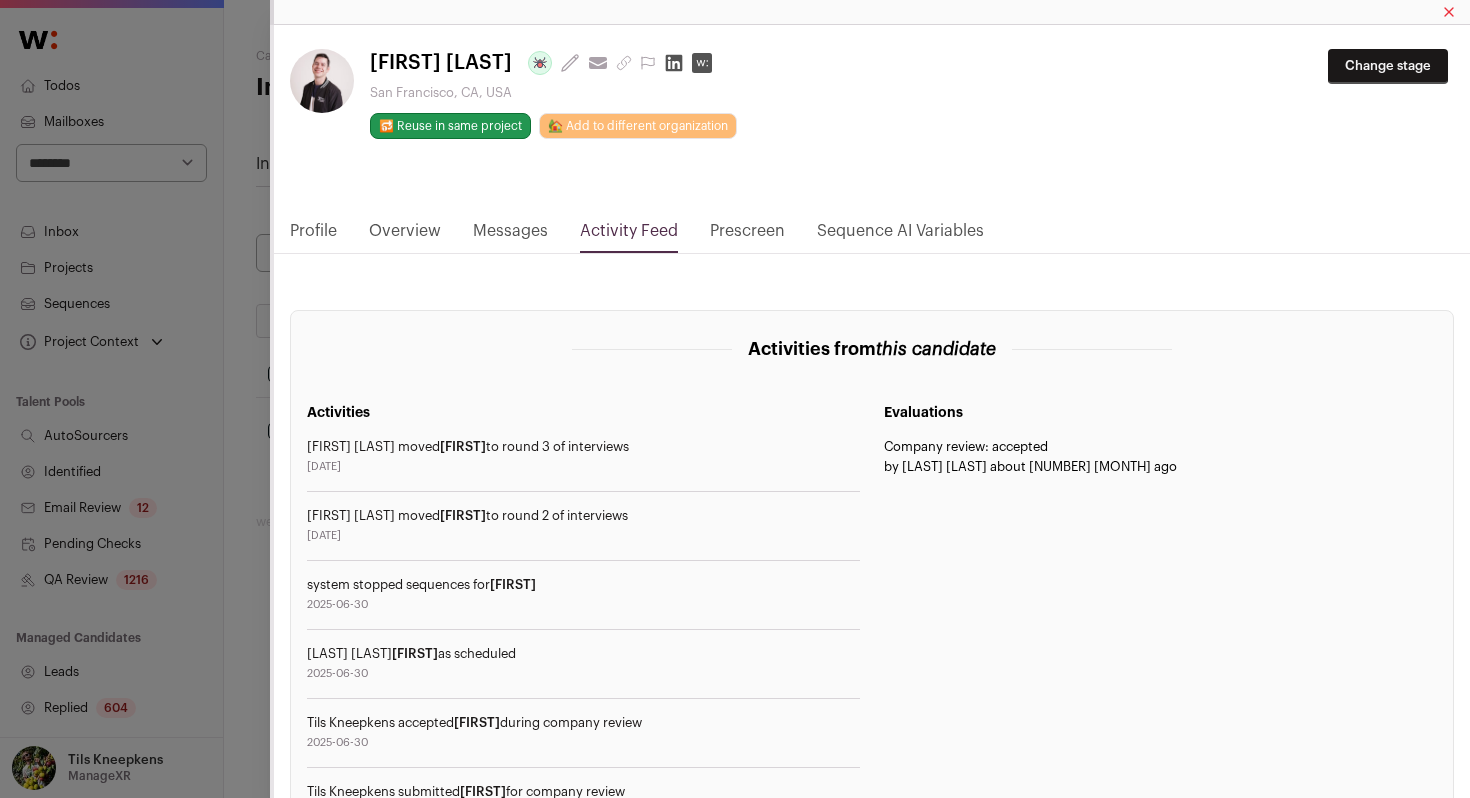 click on "Overview" at bounding box center [405, 236] 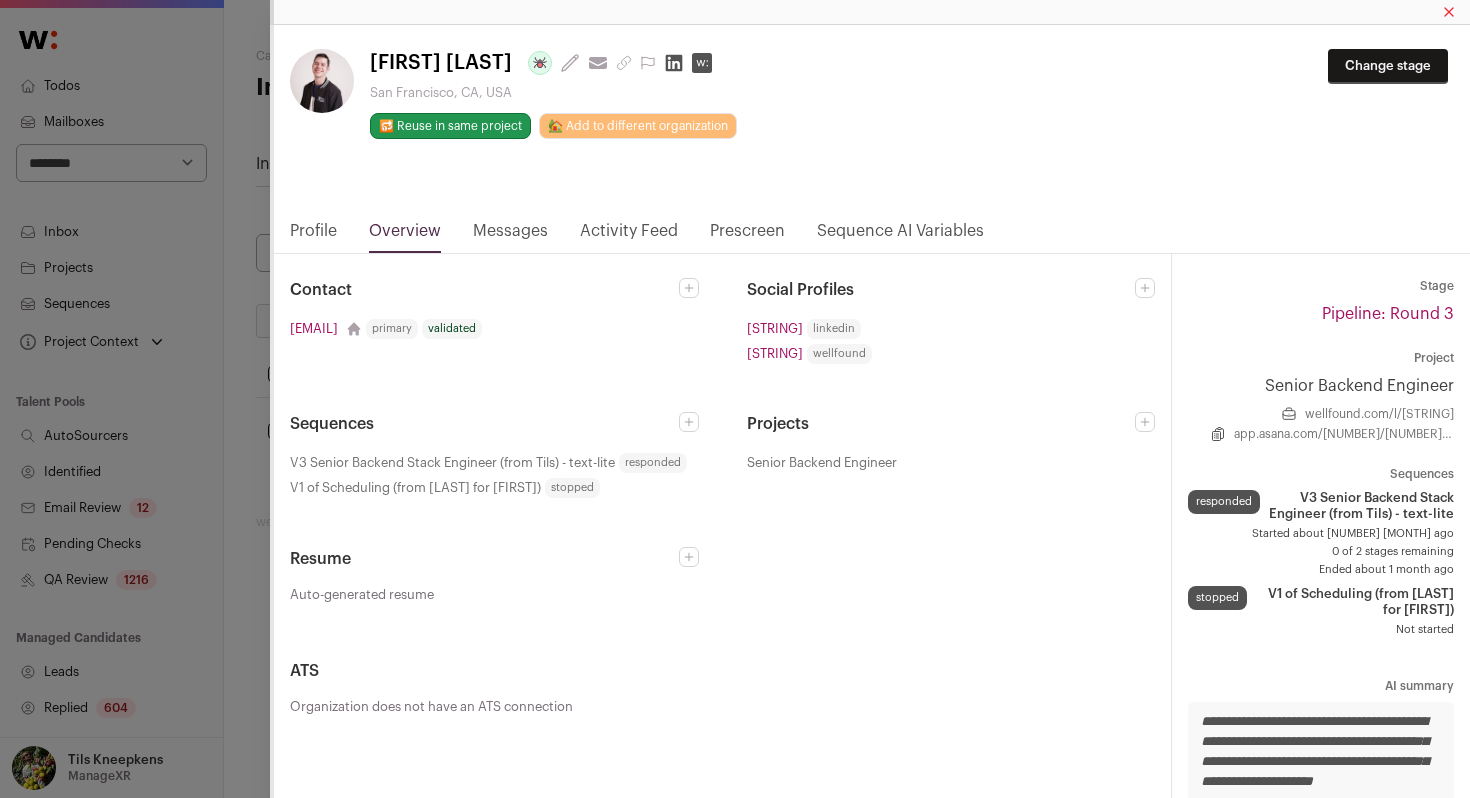 click on "Activity Feed" at bounding box center [629, 236] 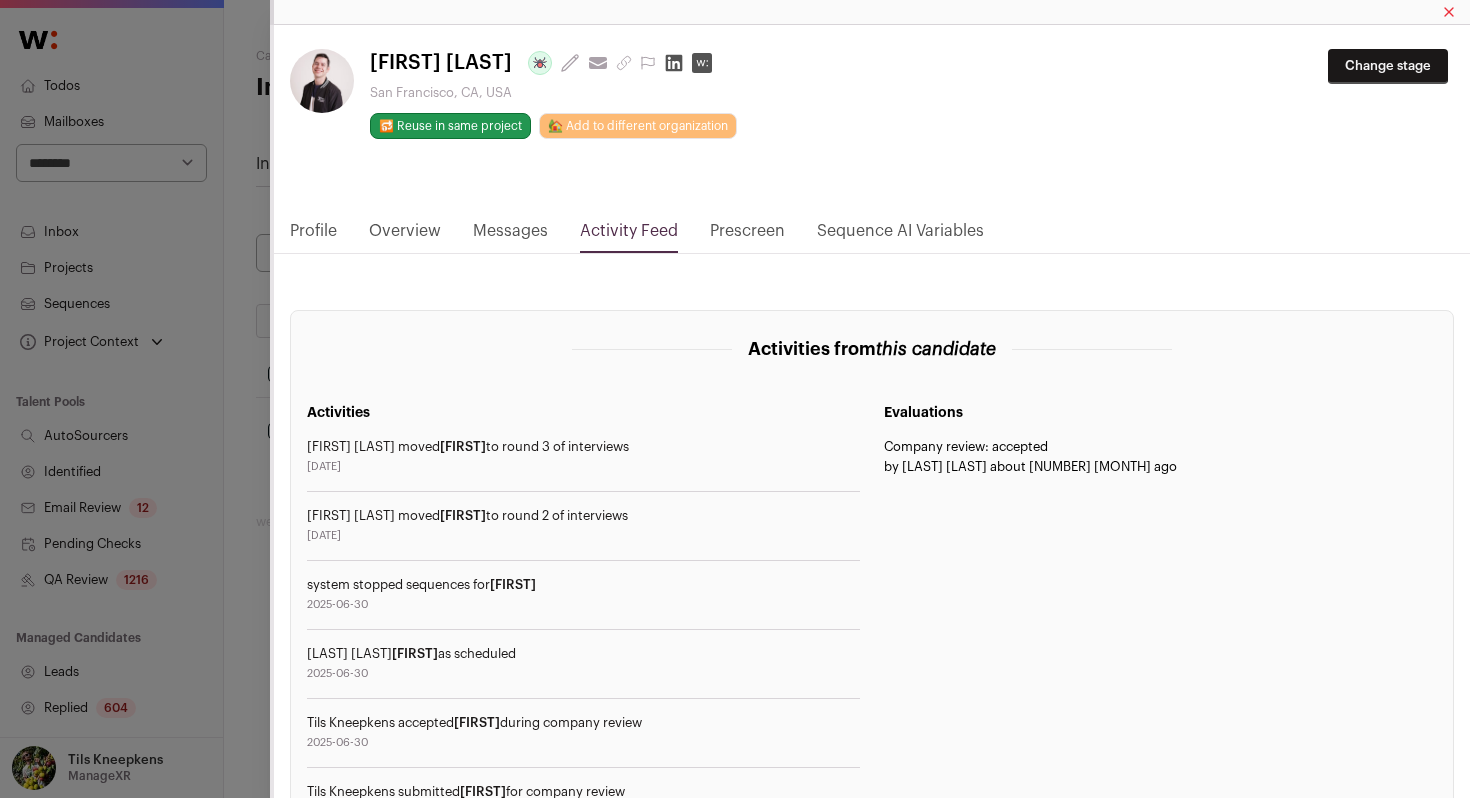 click on "Profile" at bounding box center (313, 236) 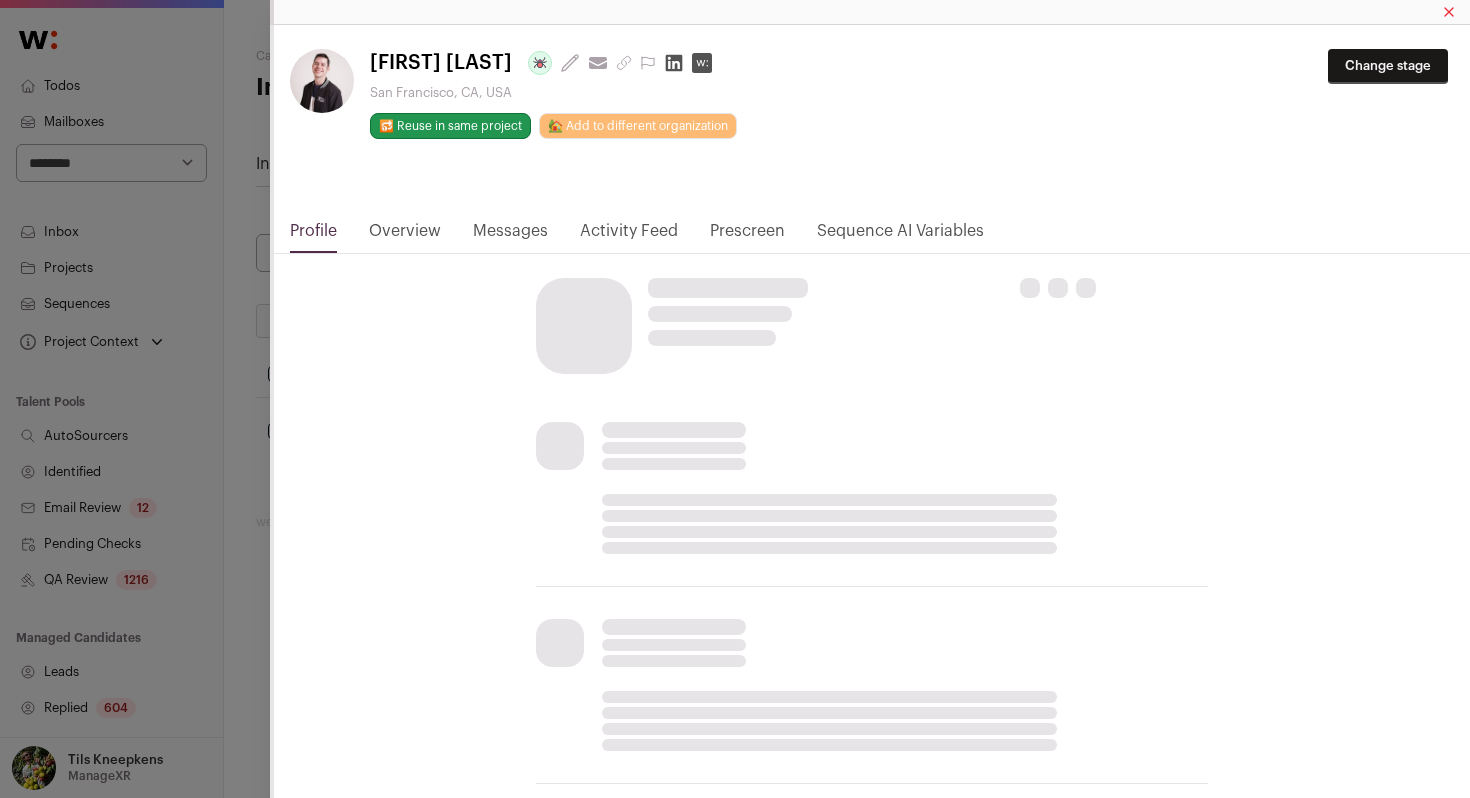 click on "**********" at bounding box center (735, 399) 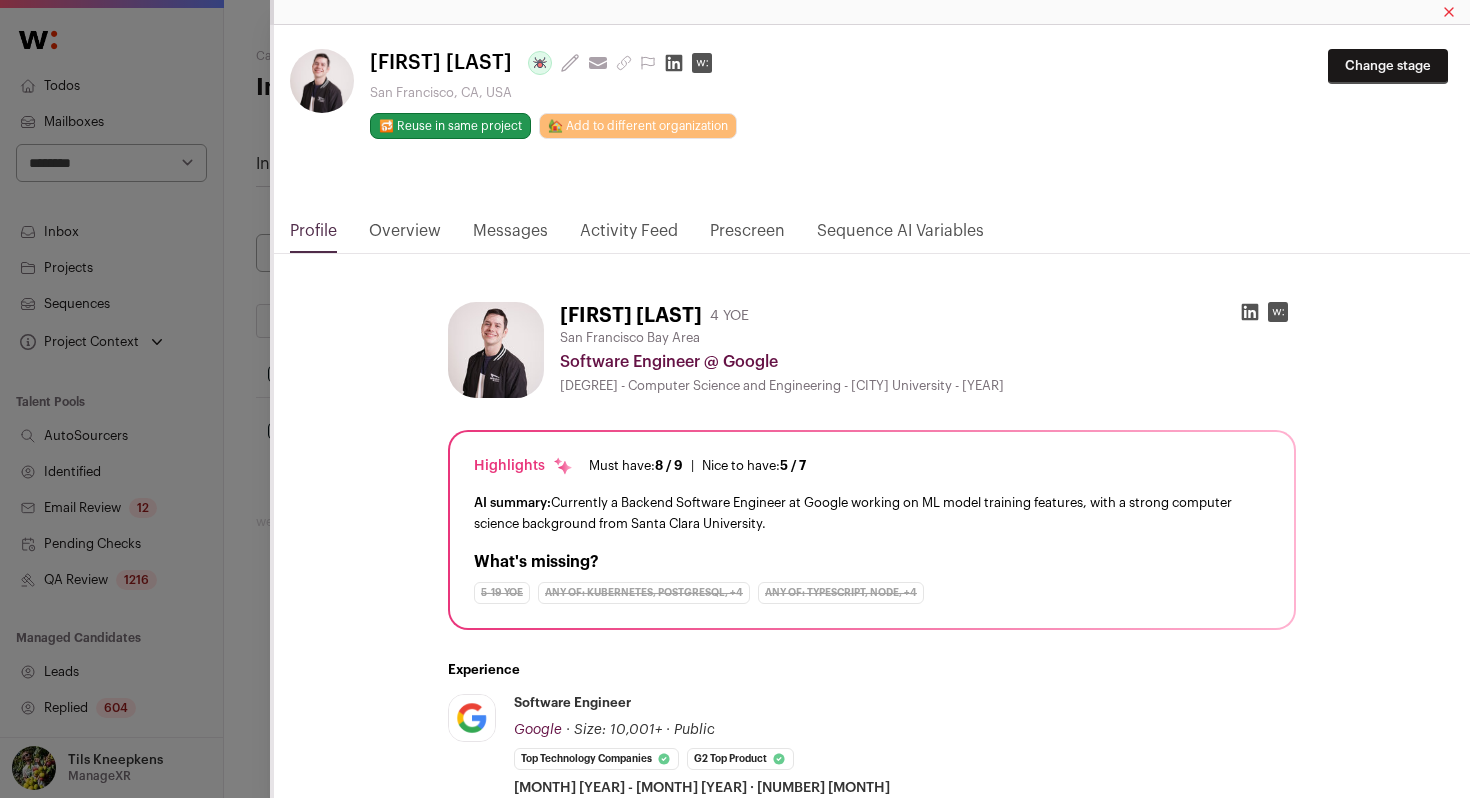 drag, startPoint x: 535, startPoint y: 60, endPoint x: 374, endPoint y: 60, distance: 161 